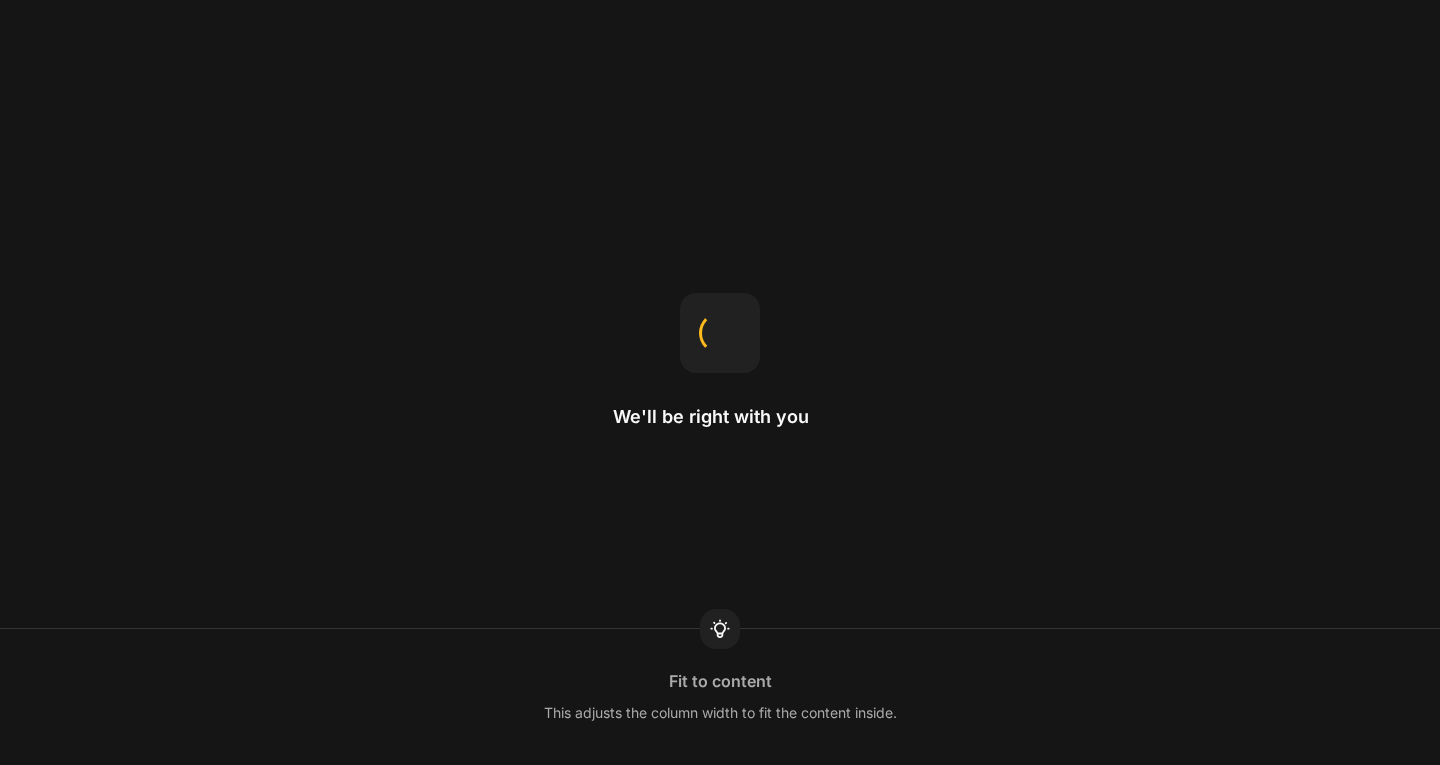scroll, scrollTop: 0, scrollLeft: 0, axis: both 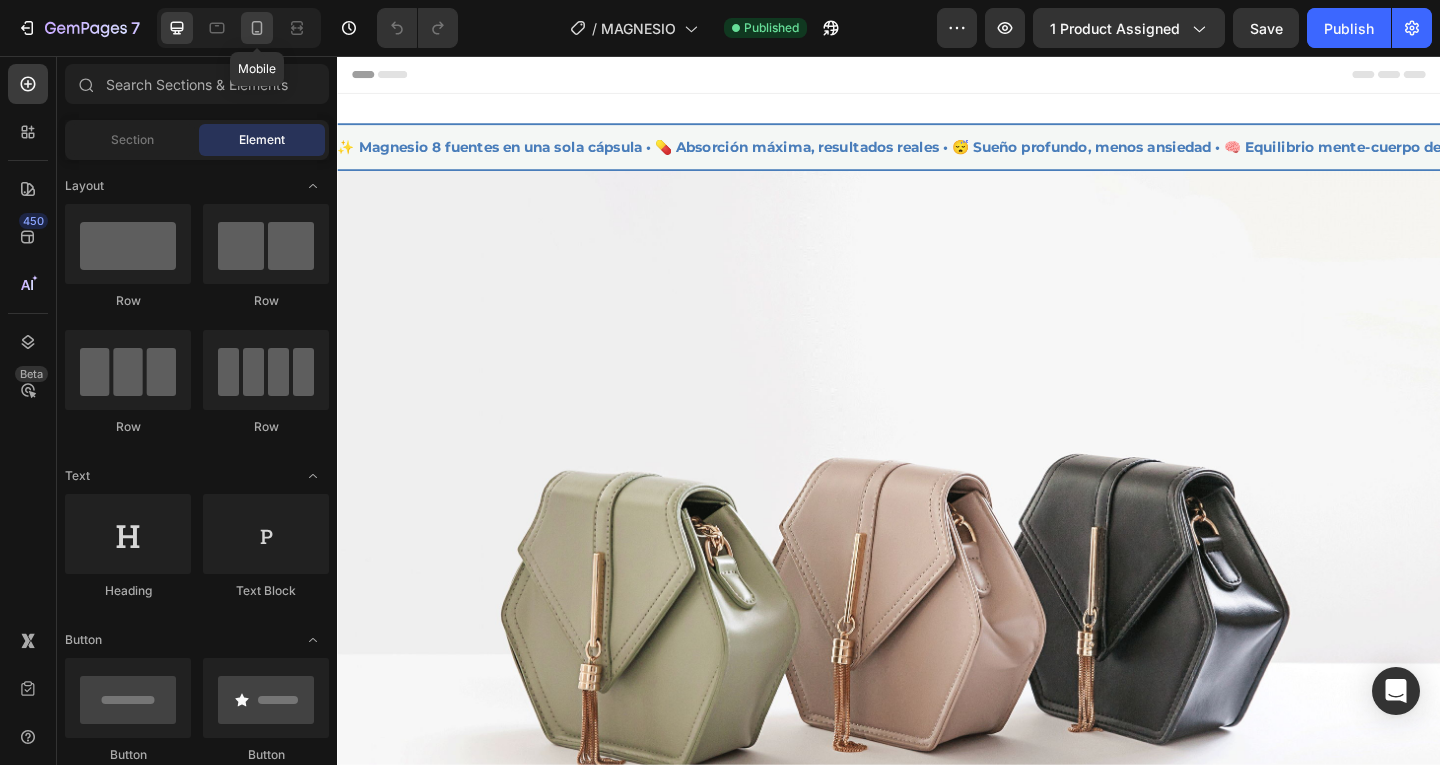 click 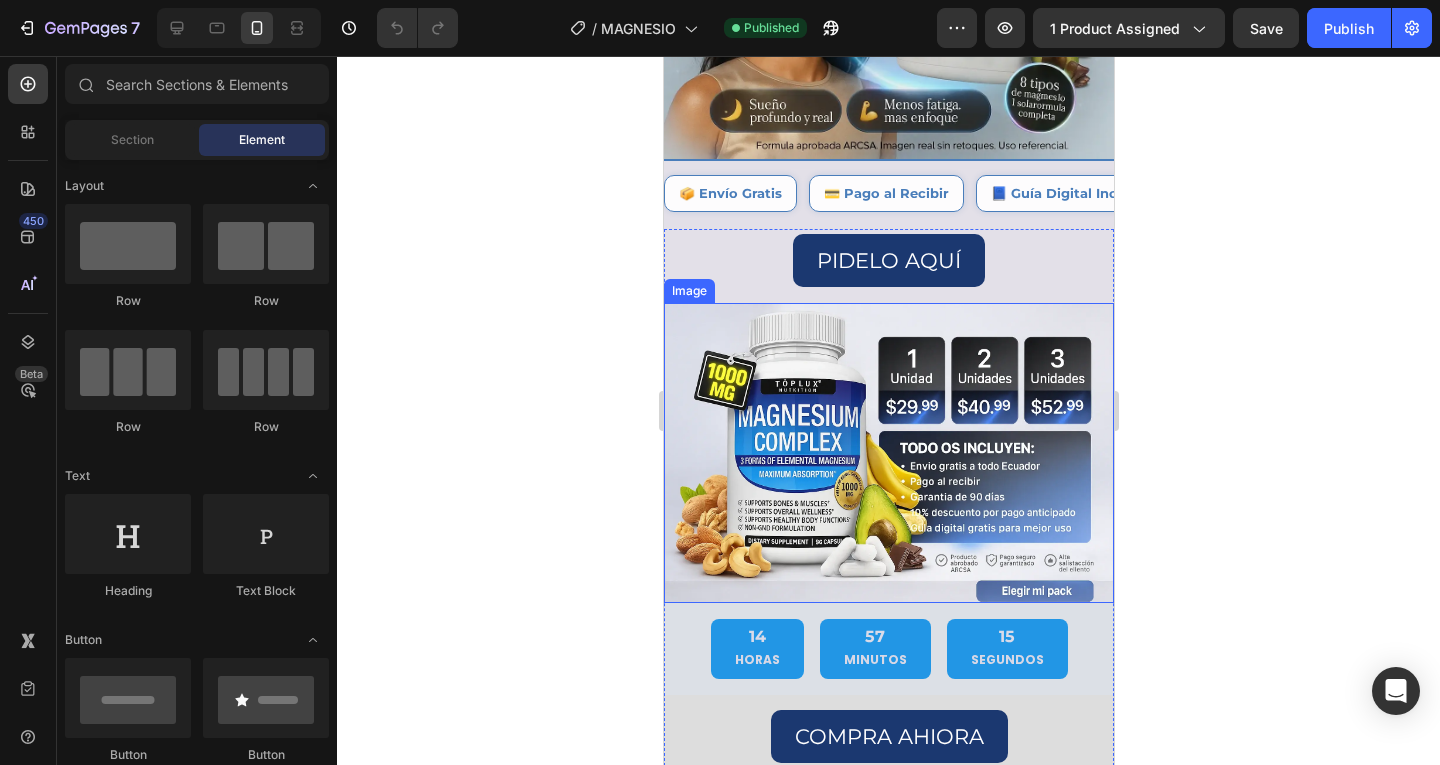scroll, scrollTop: 500, scrollLeft: 0, axis: vertical 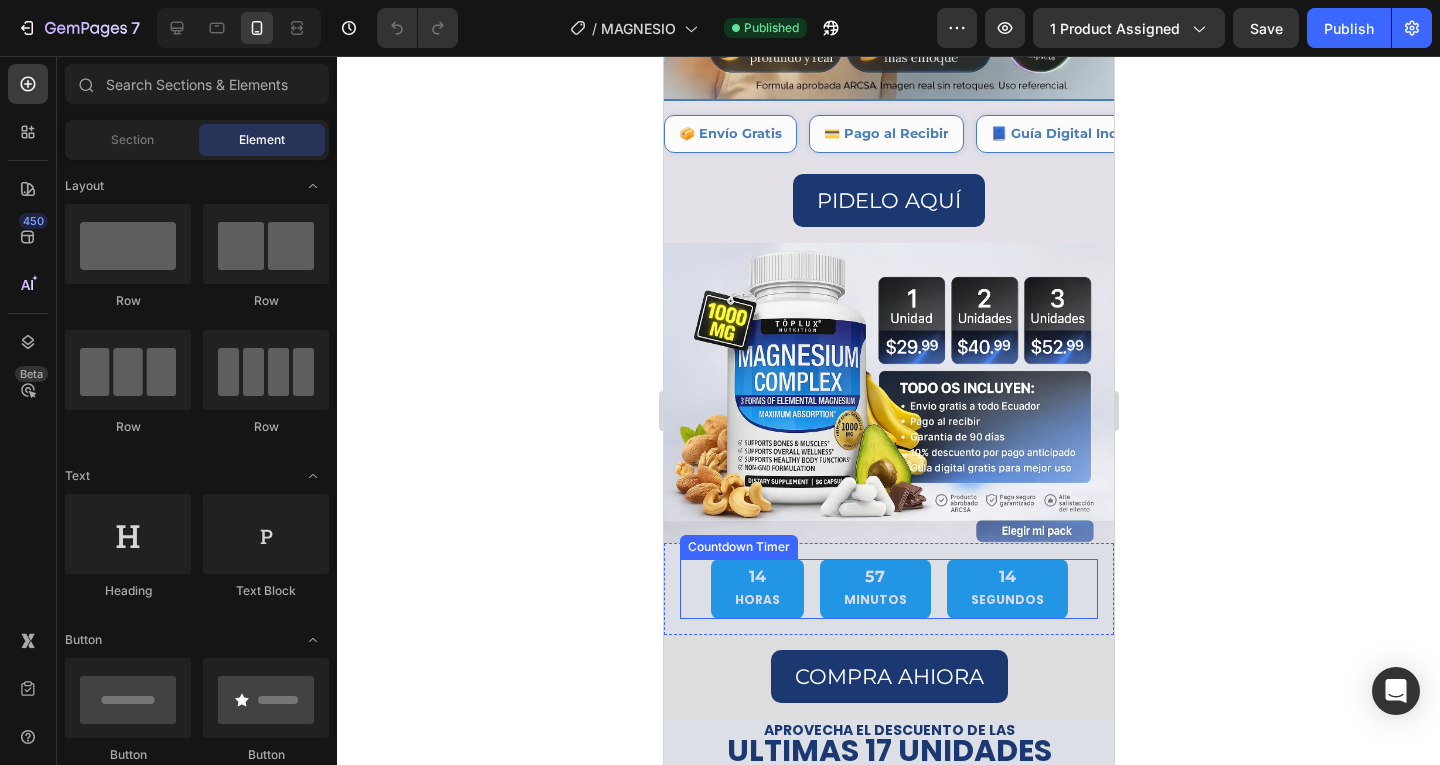 click on "[TIME]" at bounding box center [888, 588] 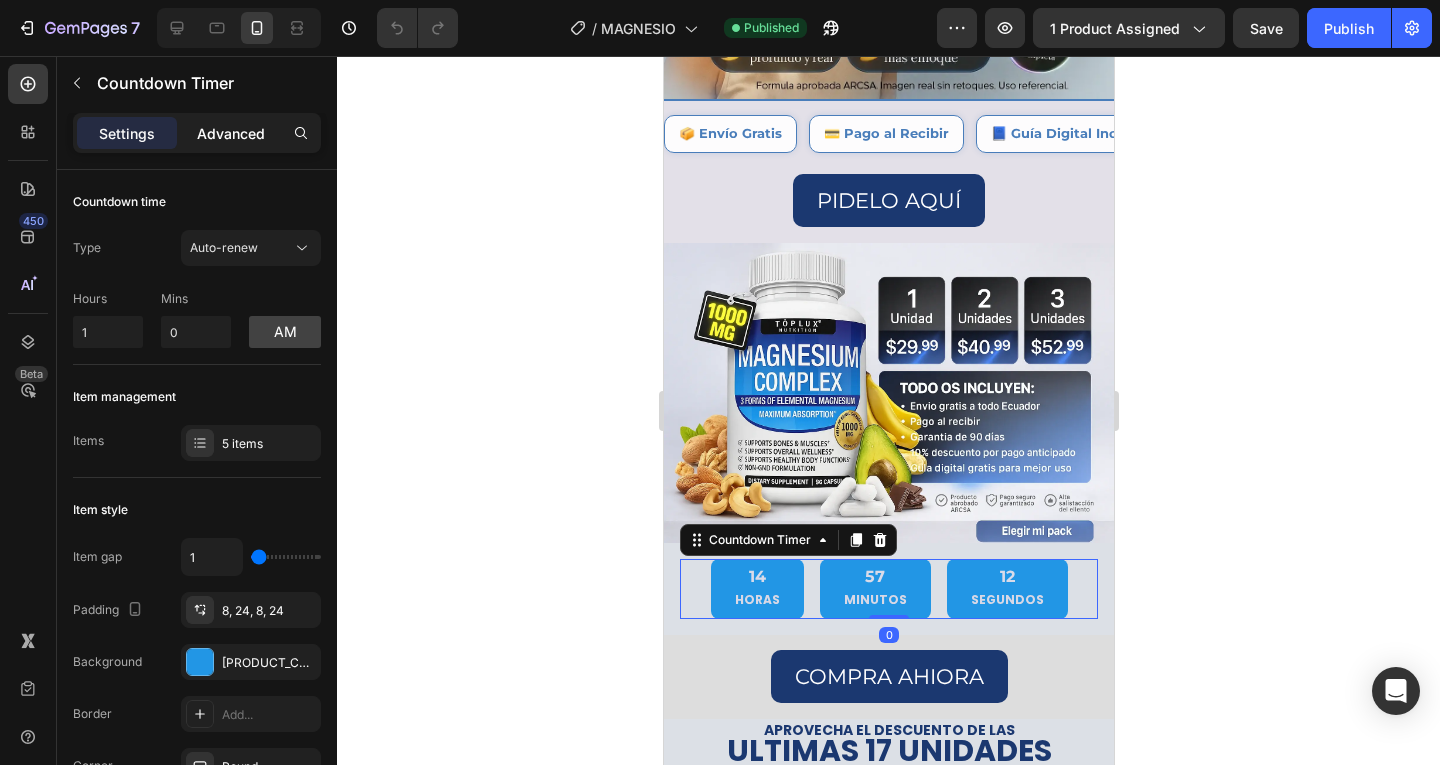 click on "Advanced" at bounding box center (231, 133) 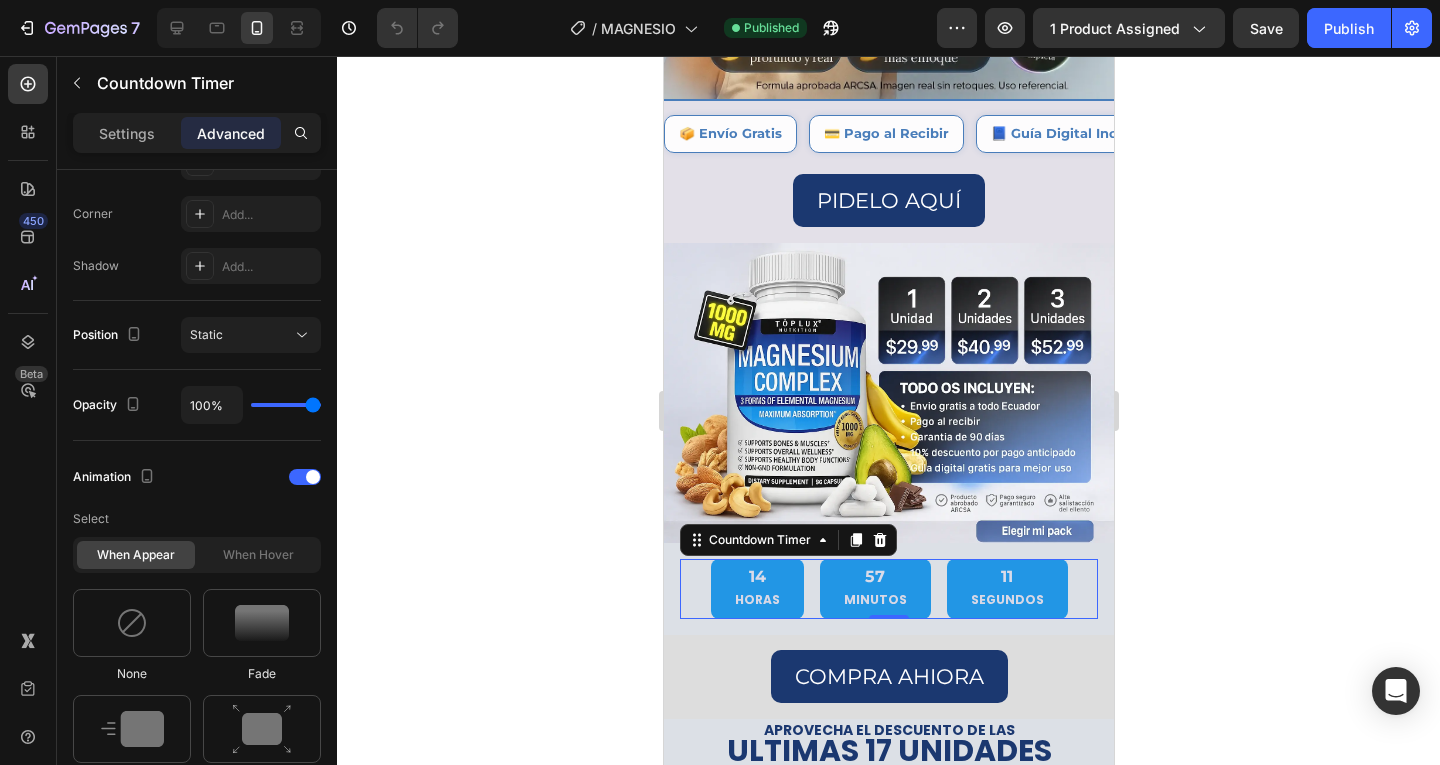scroll, scrollTop: 900, scrollLeft: 0, axis: vertical 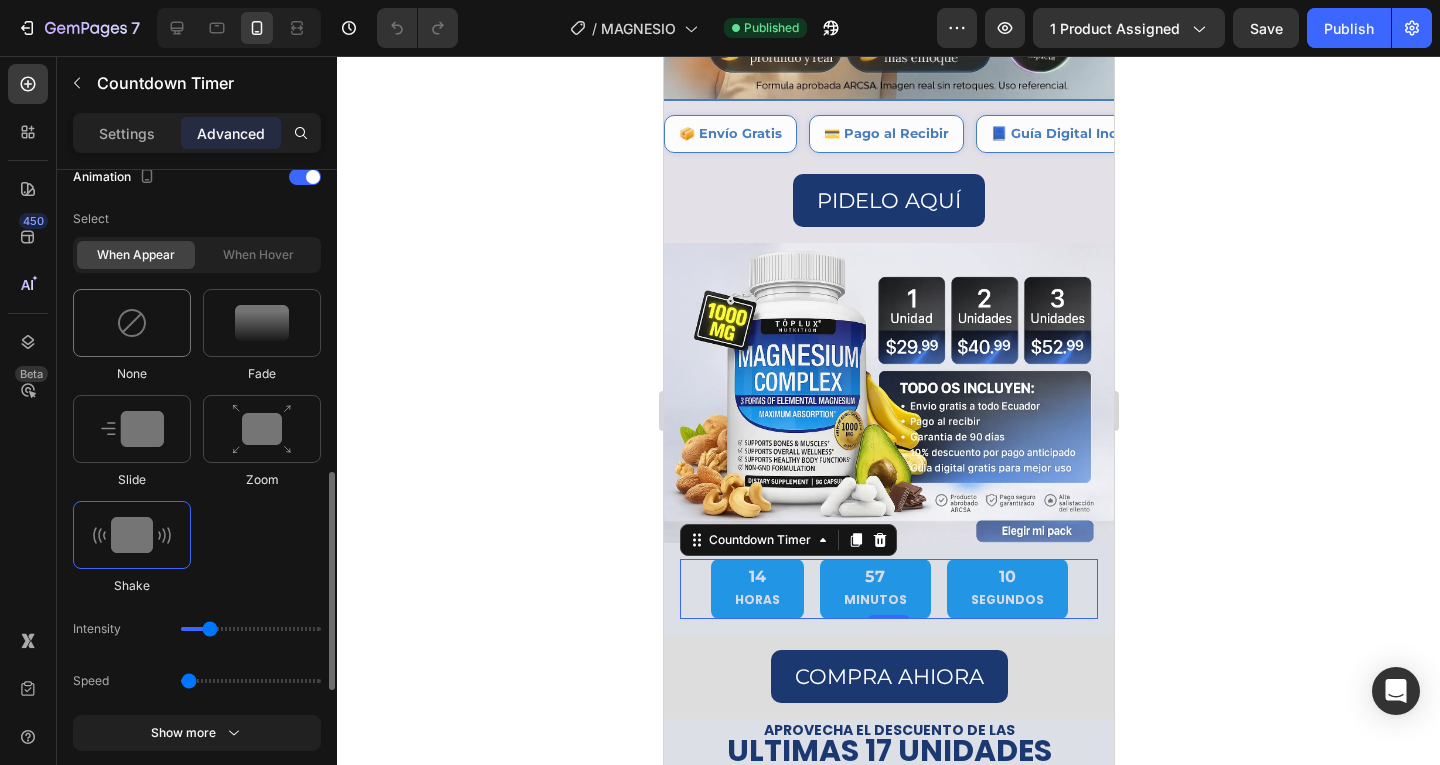 click at bounding box center (132, 323) 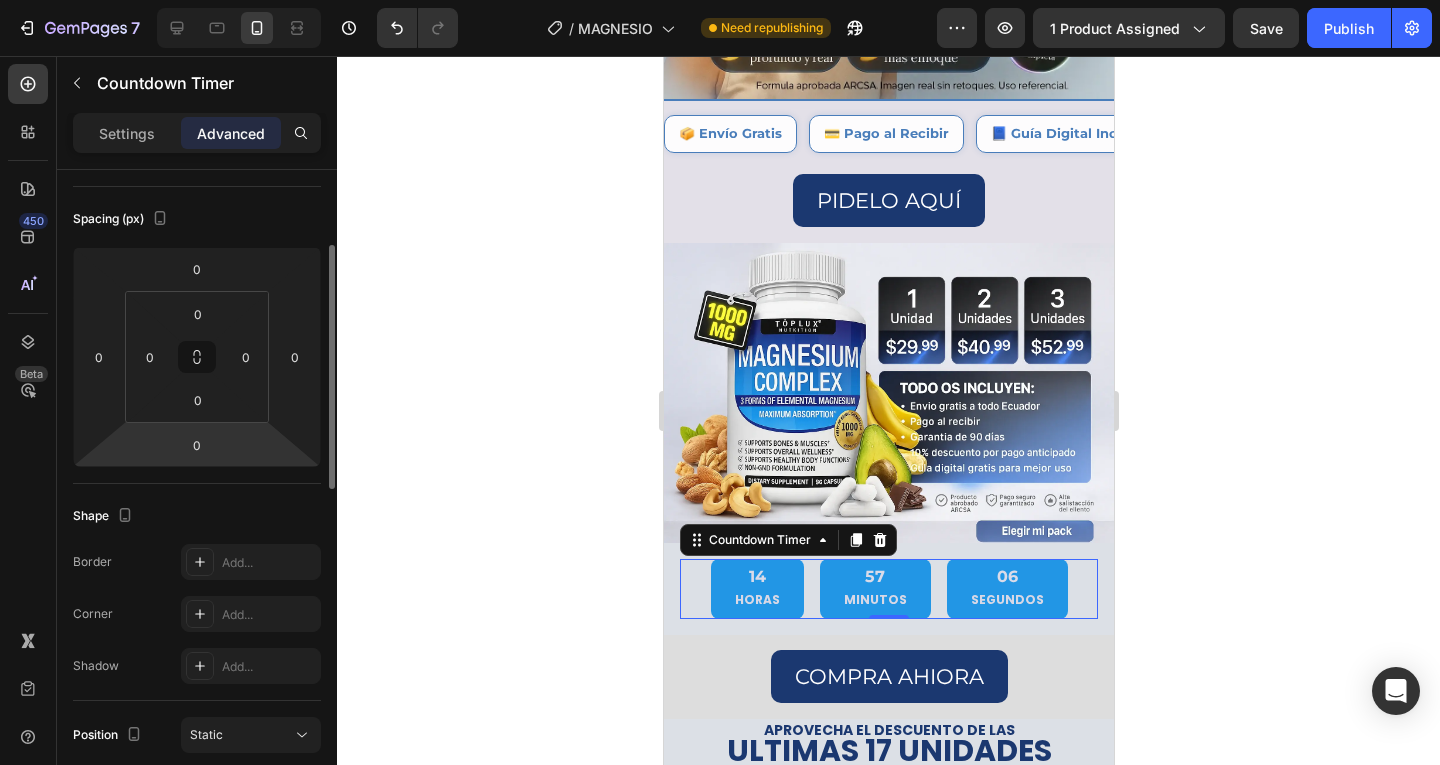 scroll, scrollTop: 0, scrollLeft: 0, axis: both 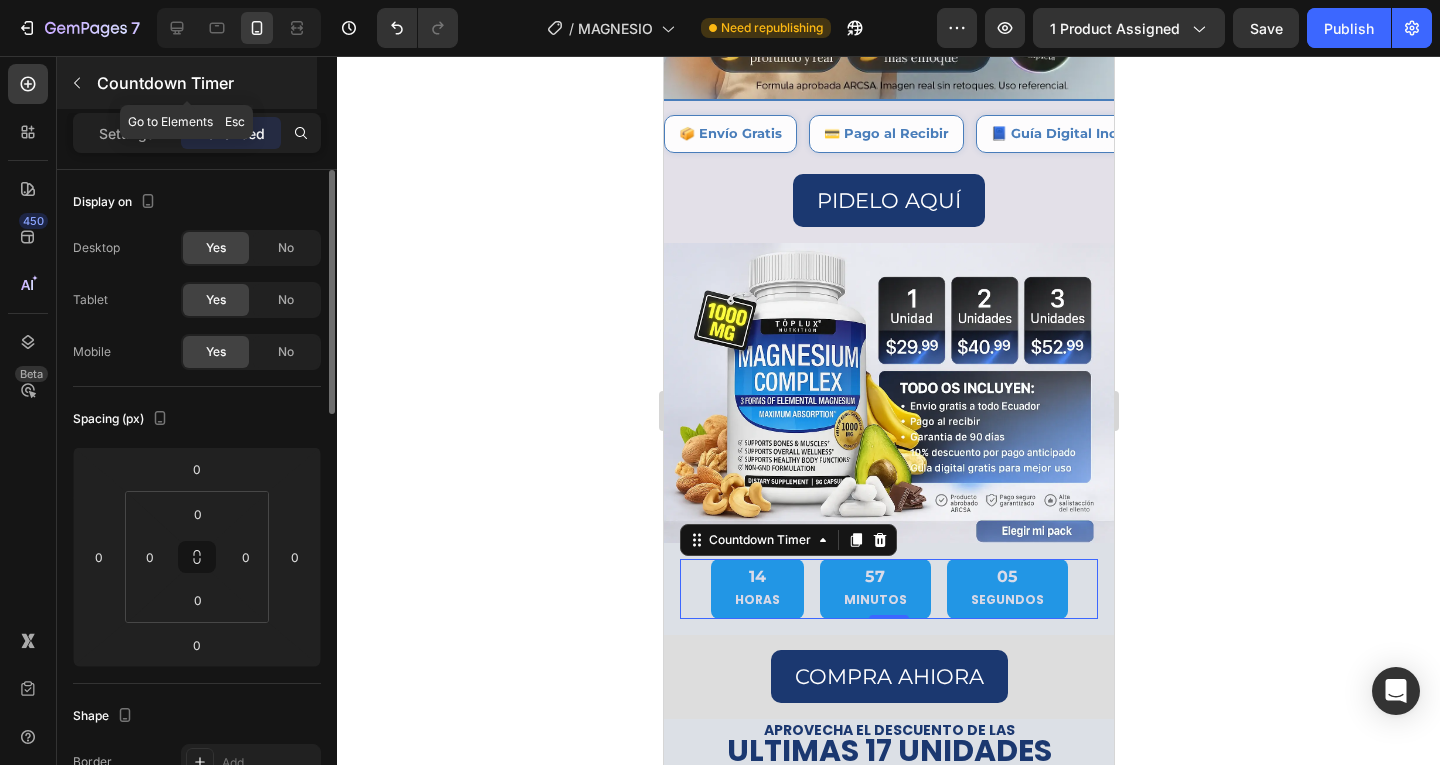click 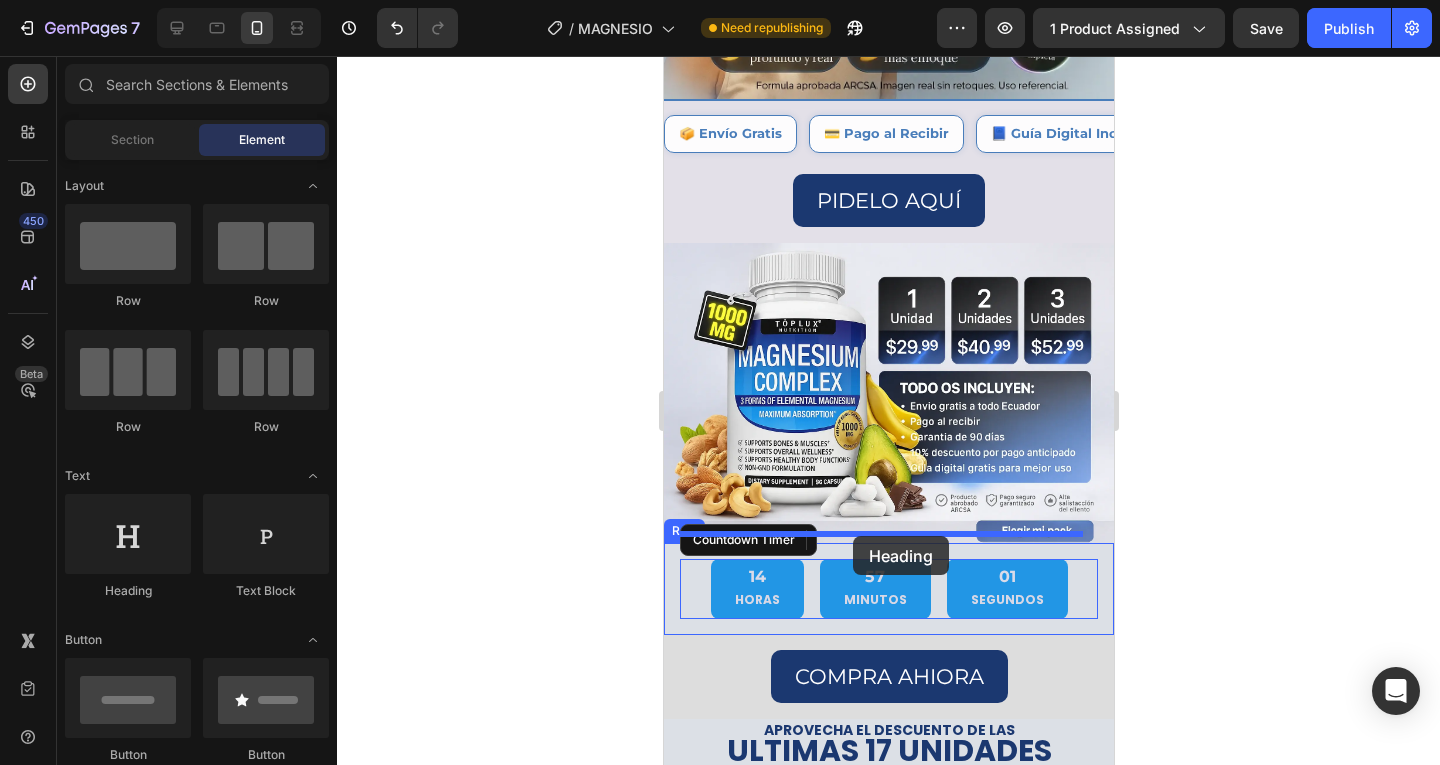 drag, startPoint x: 805, startPoint y: 604, endPoint x: 852, endPoint y: 536, distance: 82.661964 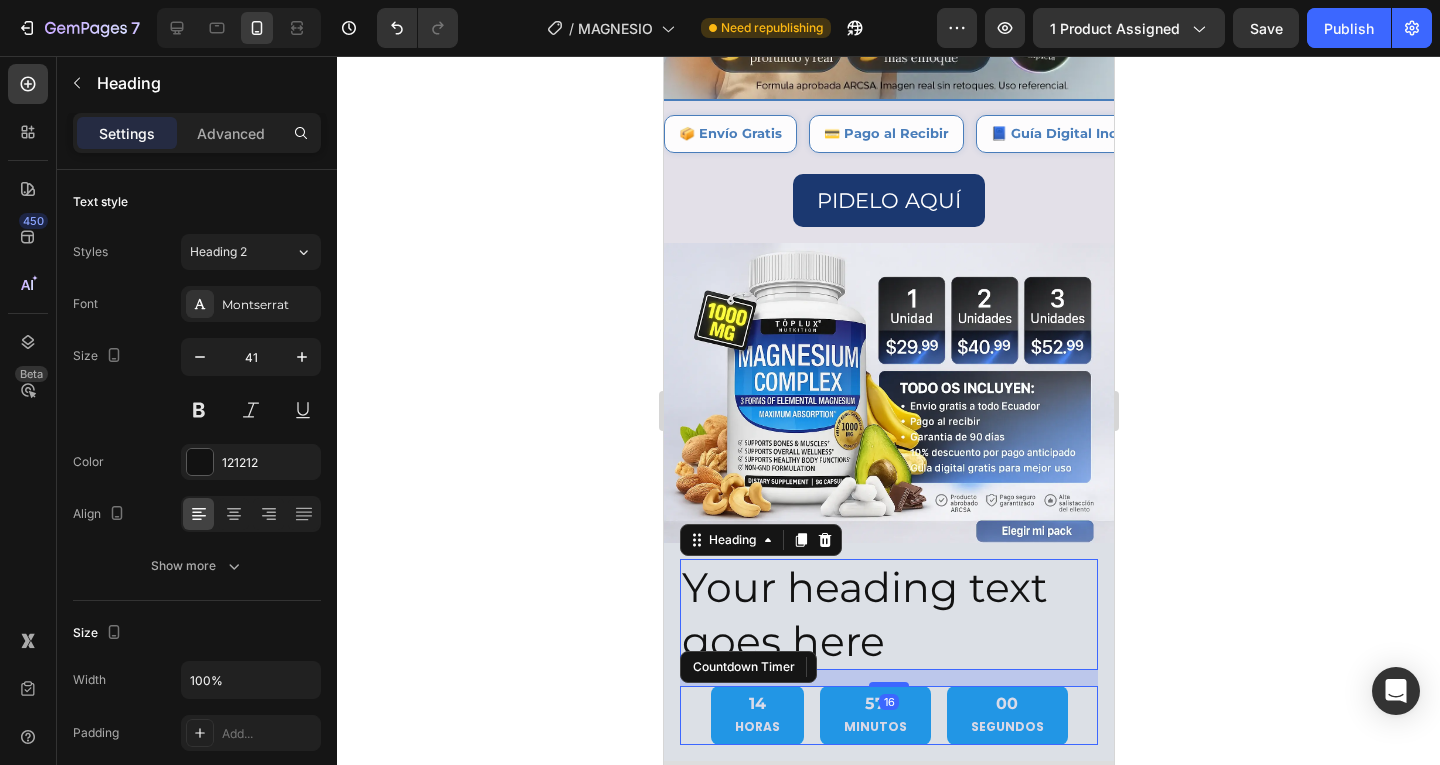 click on "Your heading text goes here" at bounding box center (888, 614) 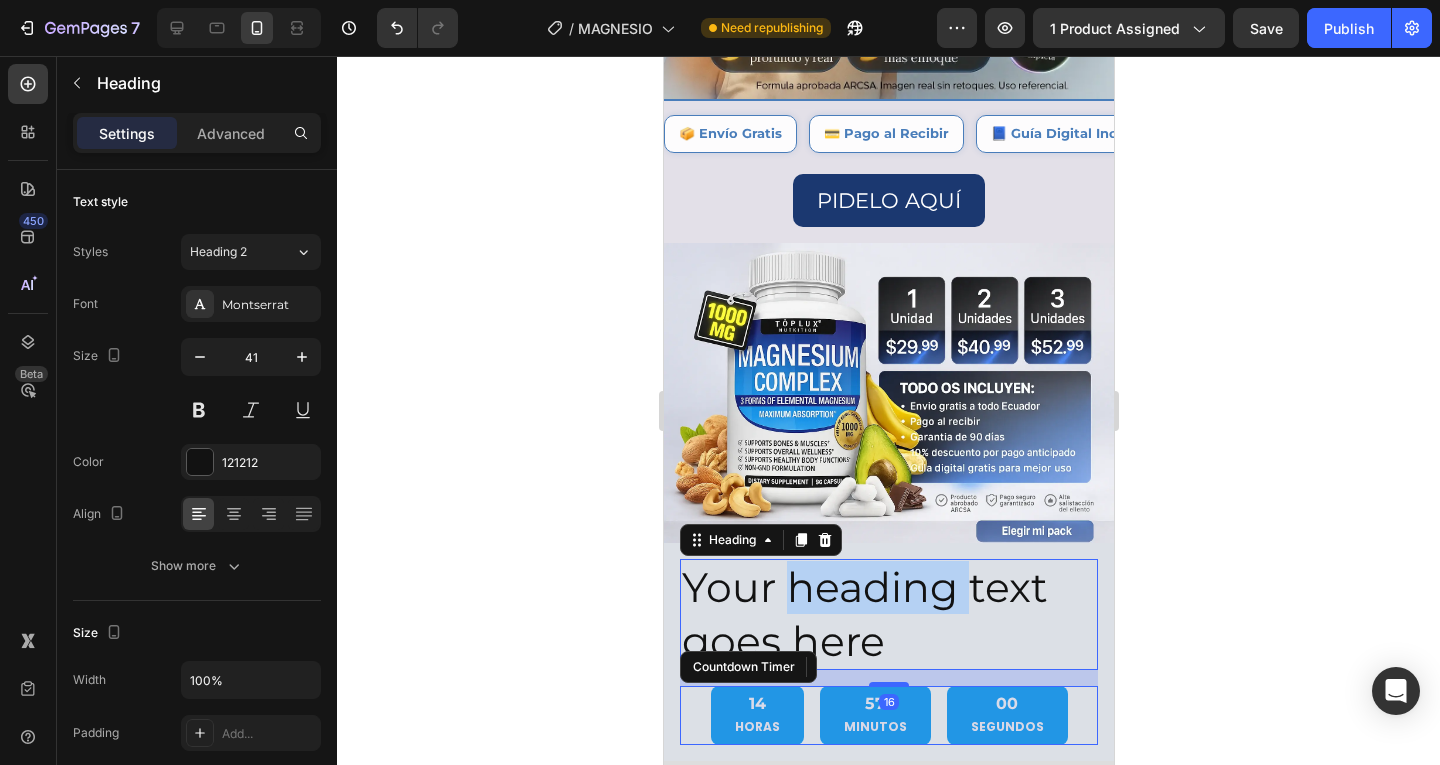 click on "Your heading text goes here" at bounding box center [888, 614] 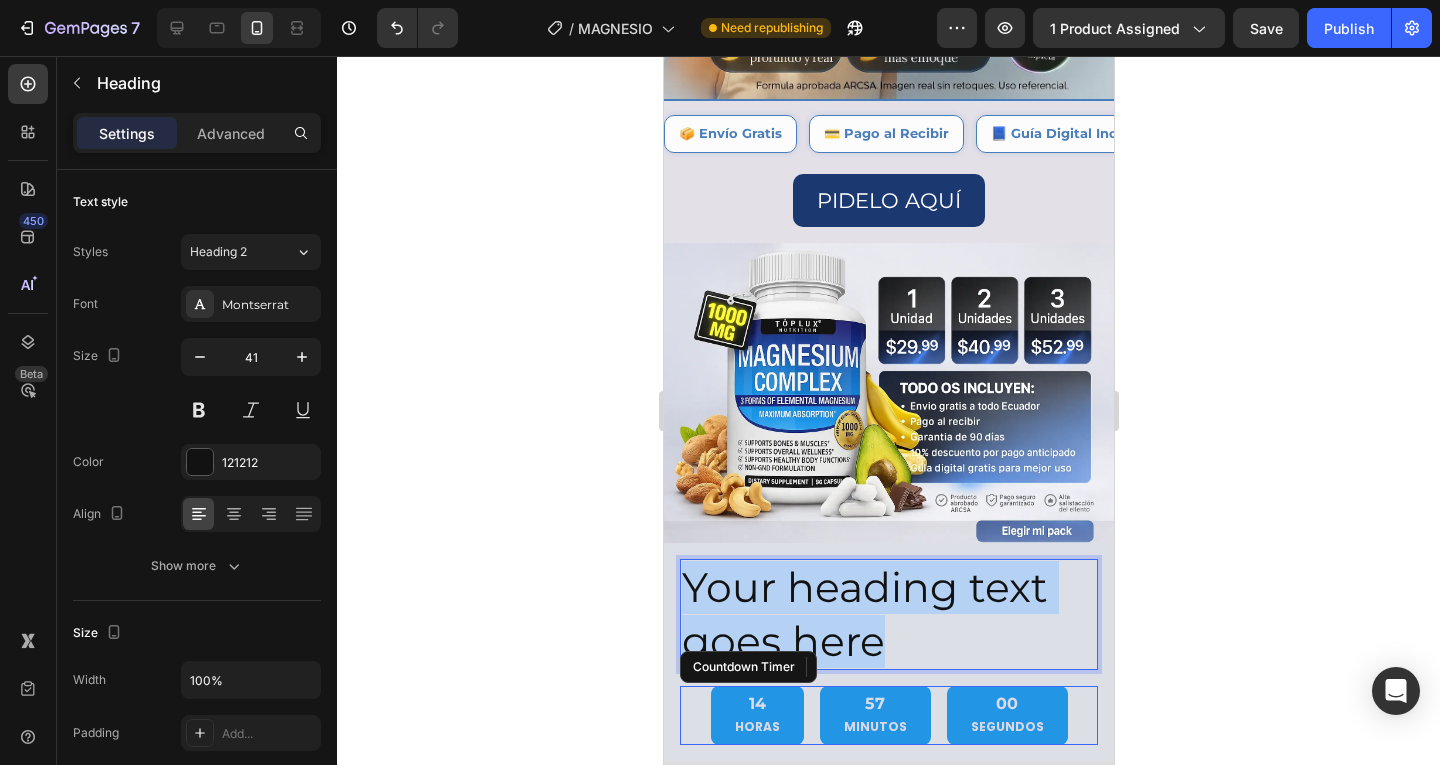 click on "Your heading text goes here" at bounding box center (888, 614) 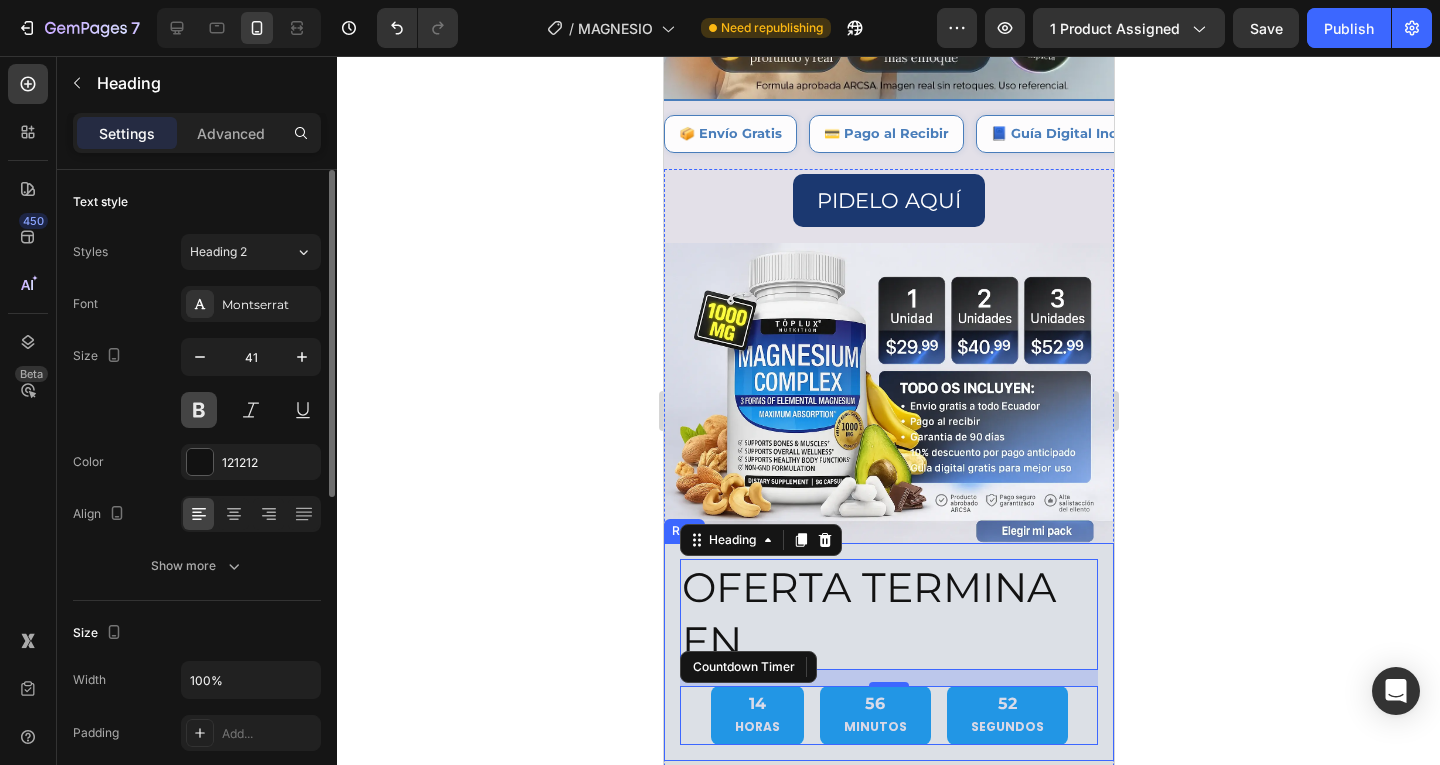 click at bounding box center [199, 410] 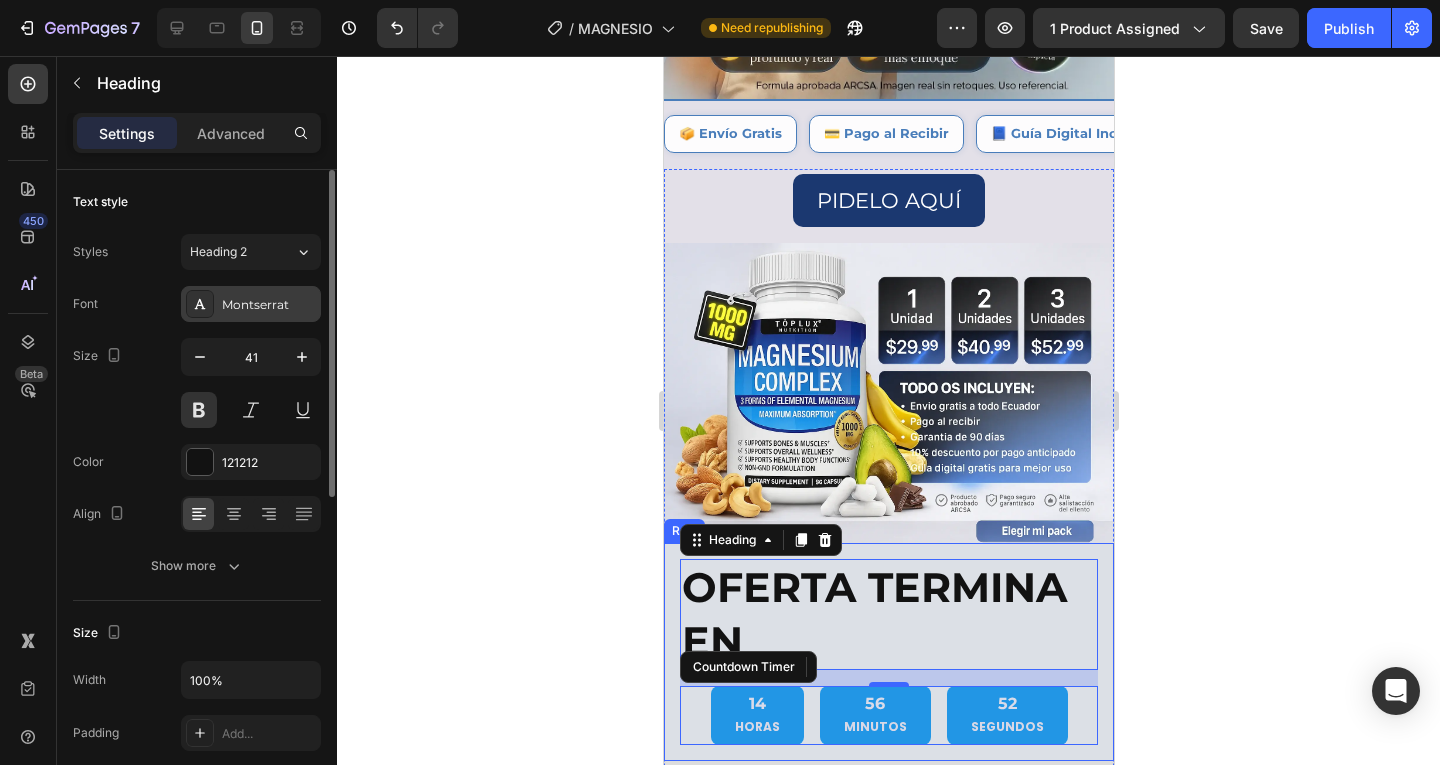 click on "Montserrat" at bounding box center [251, 304] 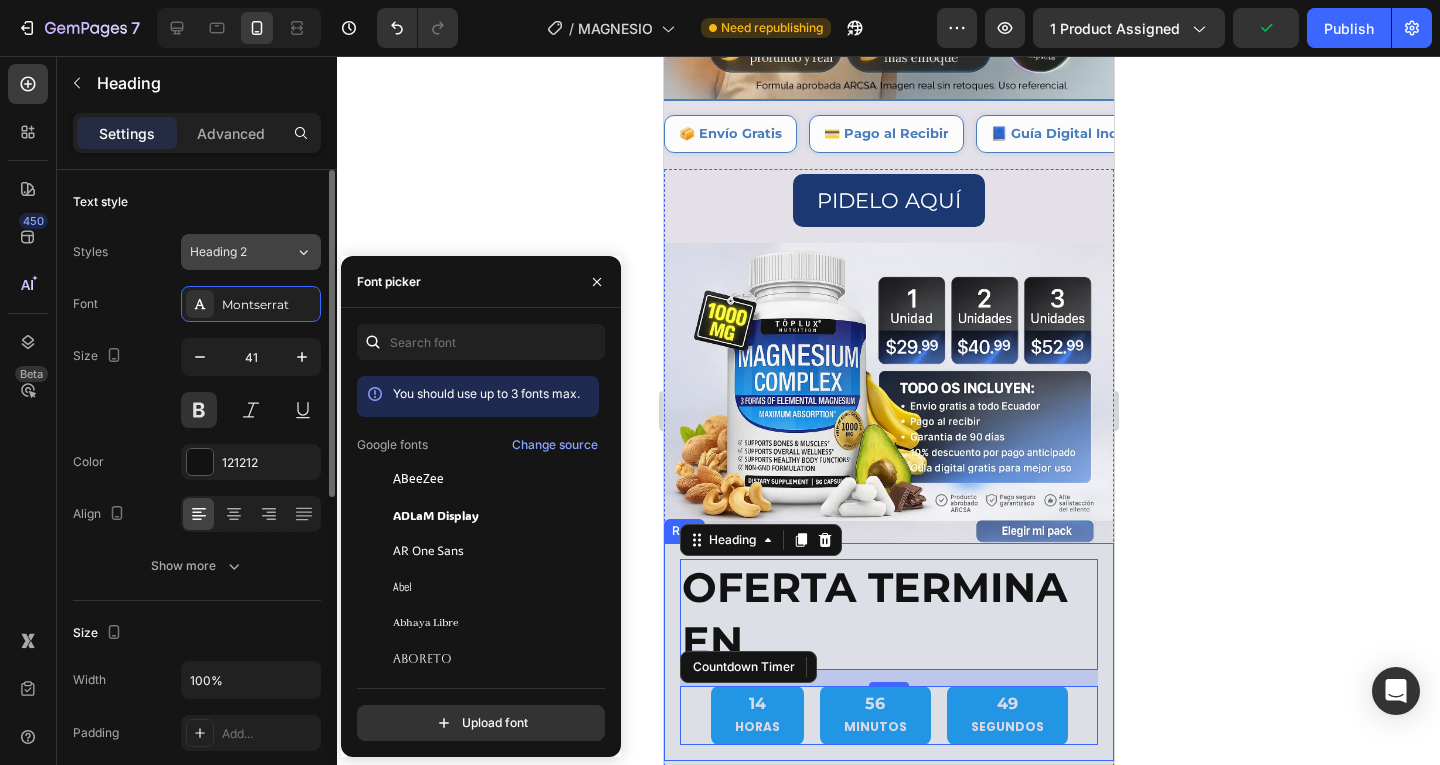 click on "Heading 2" 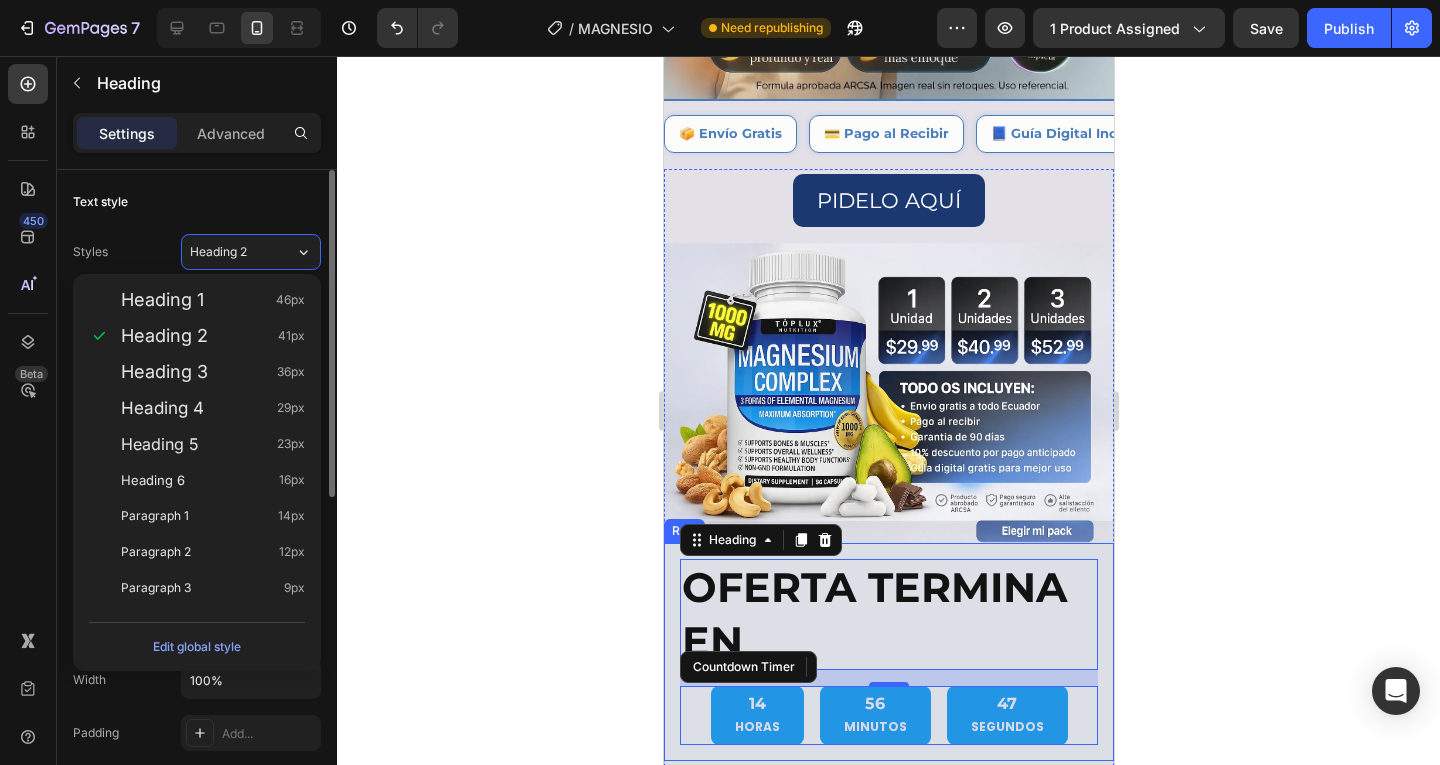 click on "Text style" at bounding box center (197, 202) 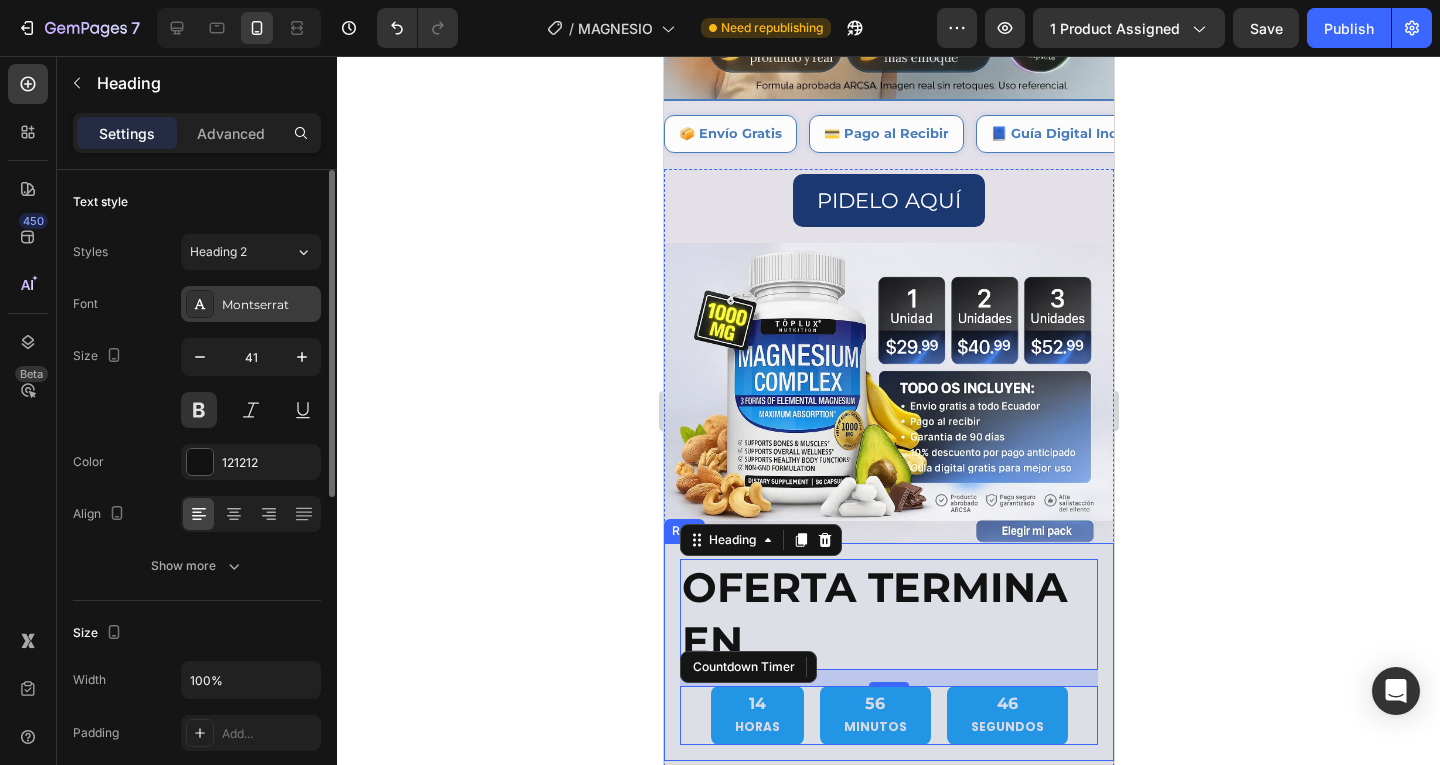 click 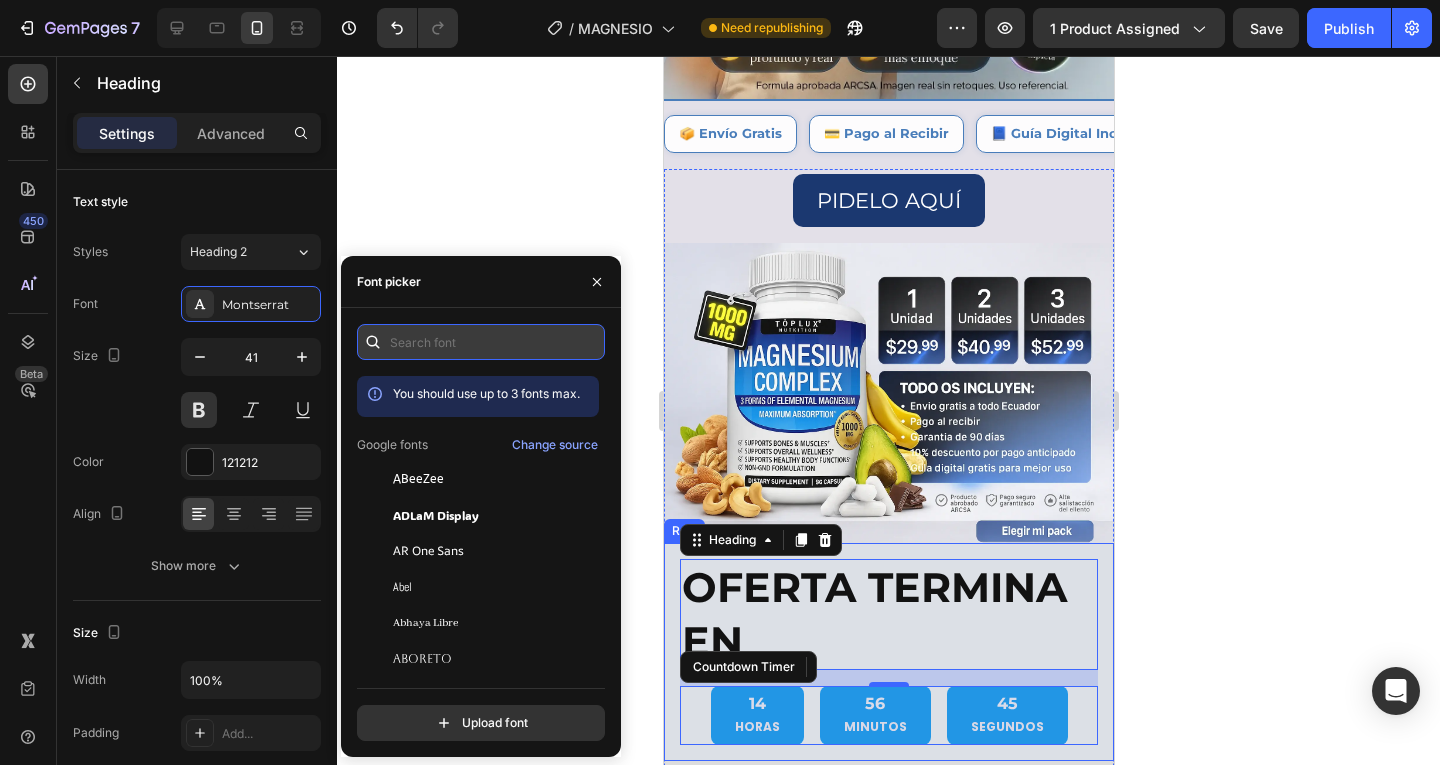 click at bounding box center (481, 342) 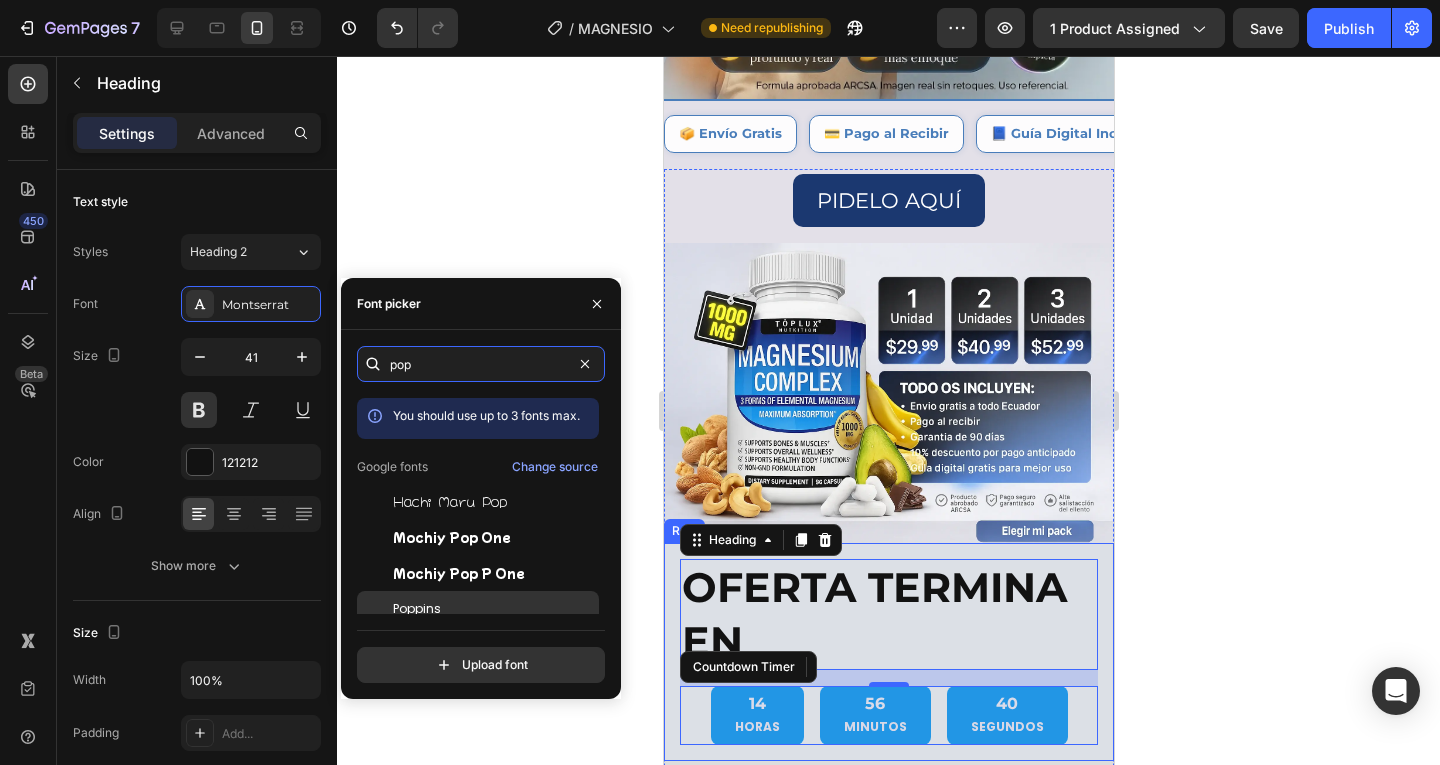 type on "pop" 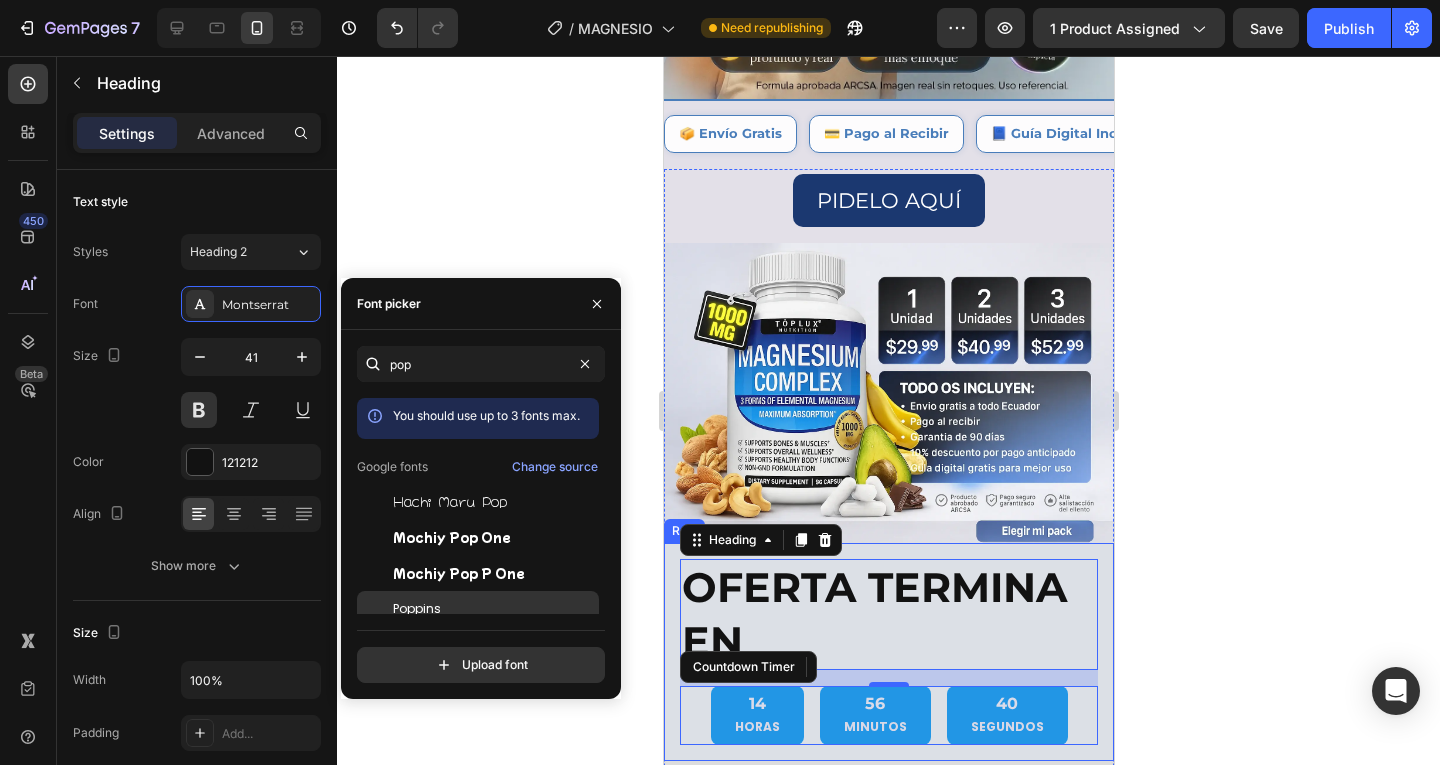 click on "Poppins" 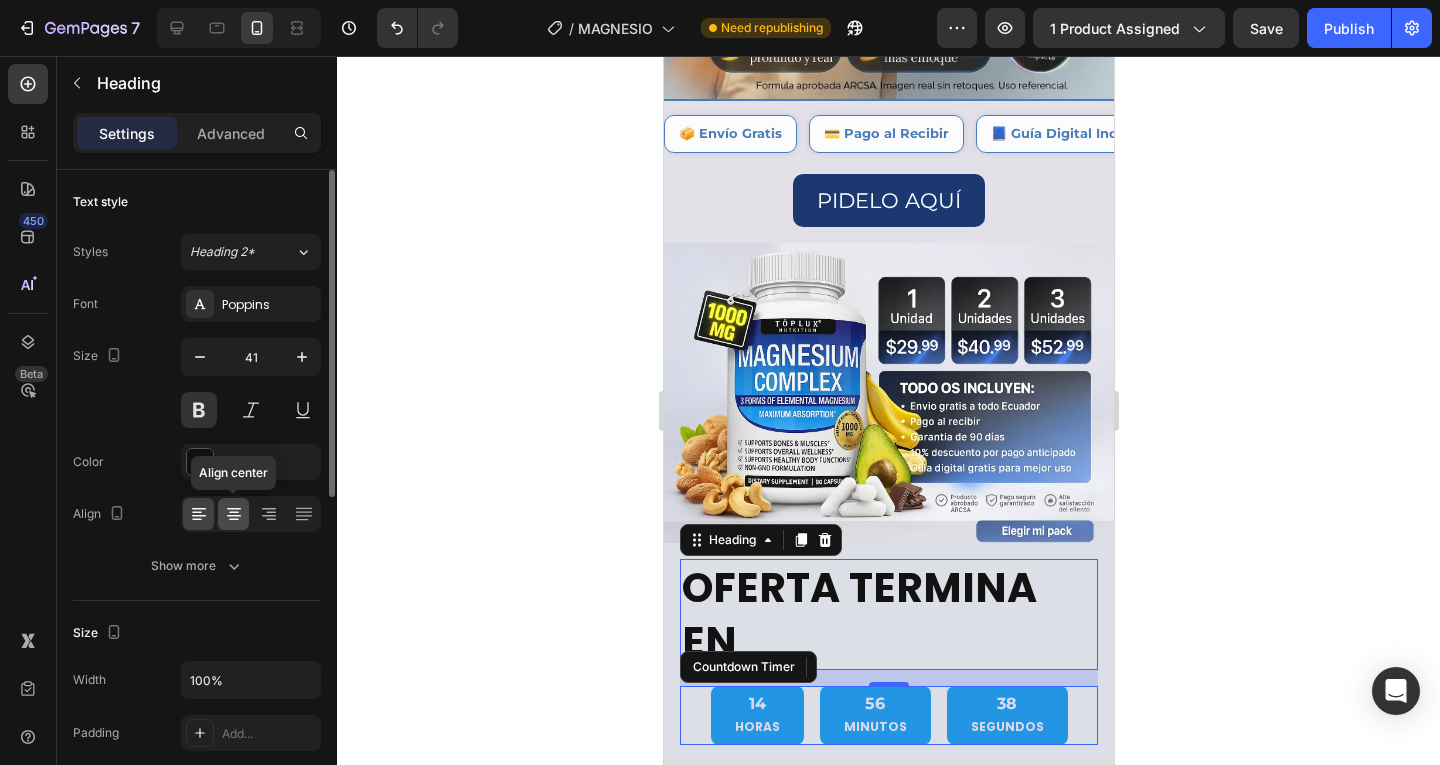 click 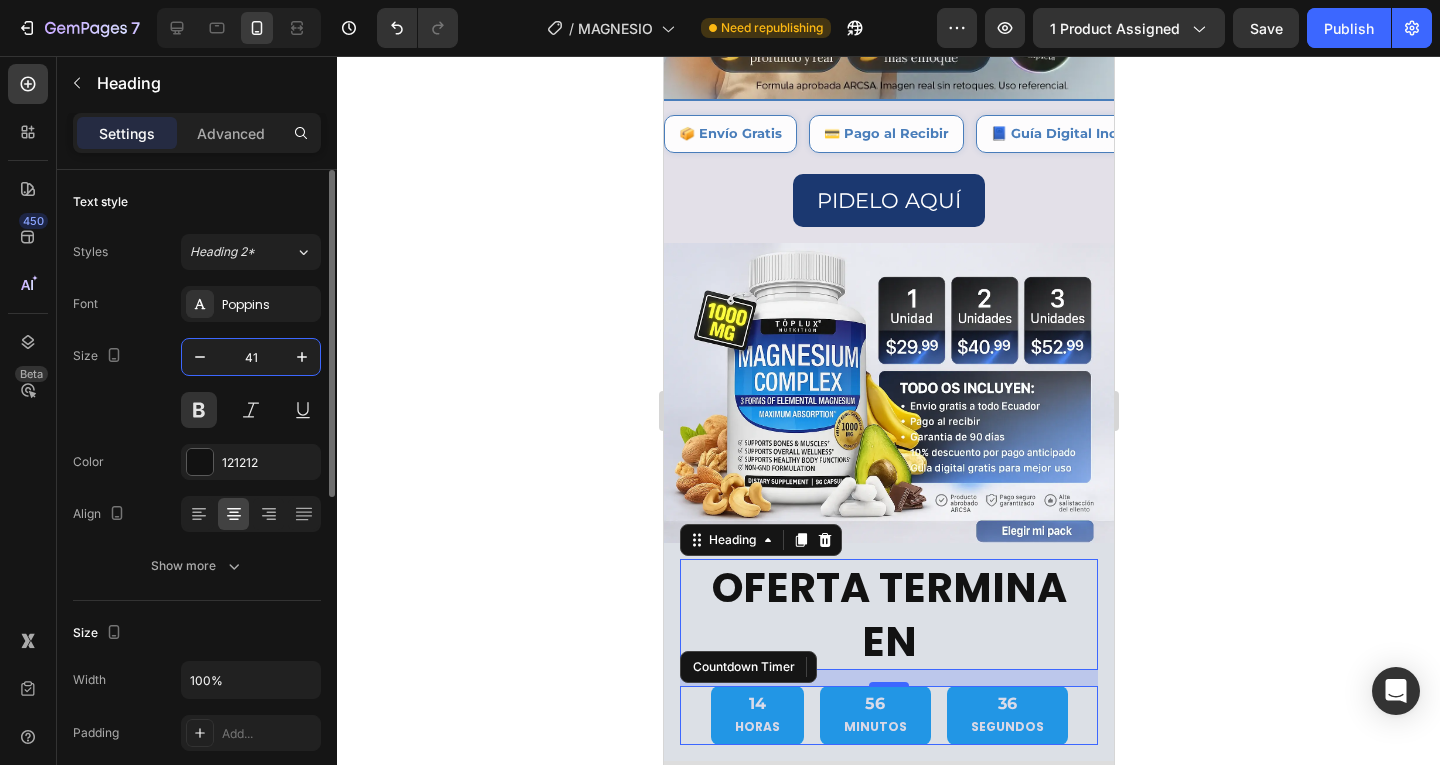 click on "41" at bounding box center [251, 357] 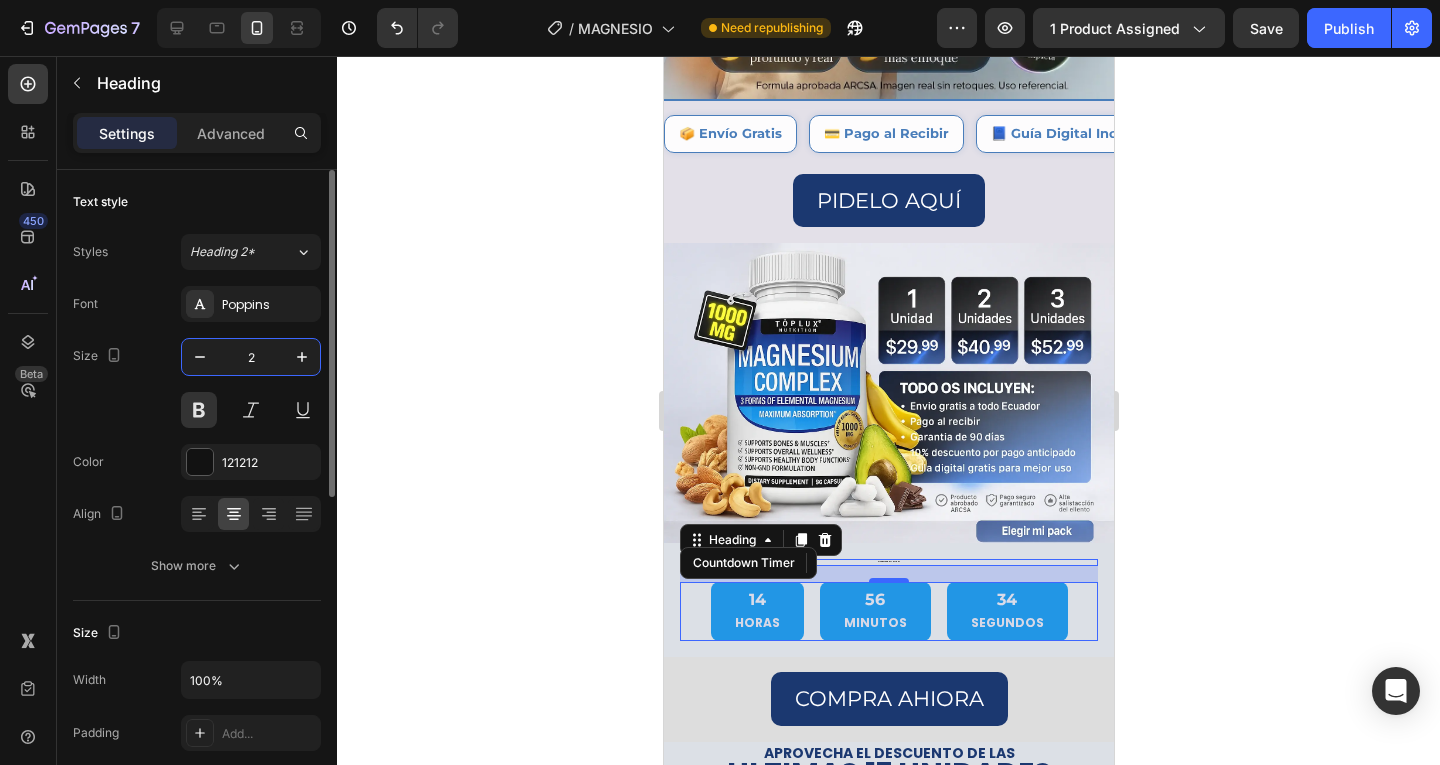 type on "25" 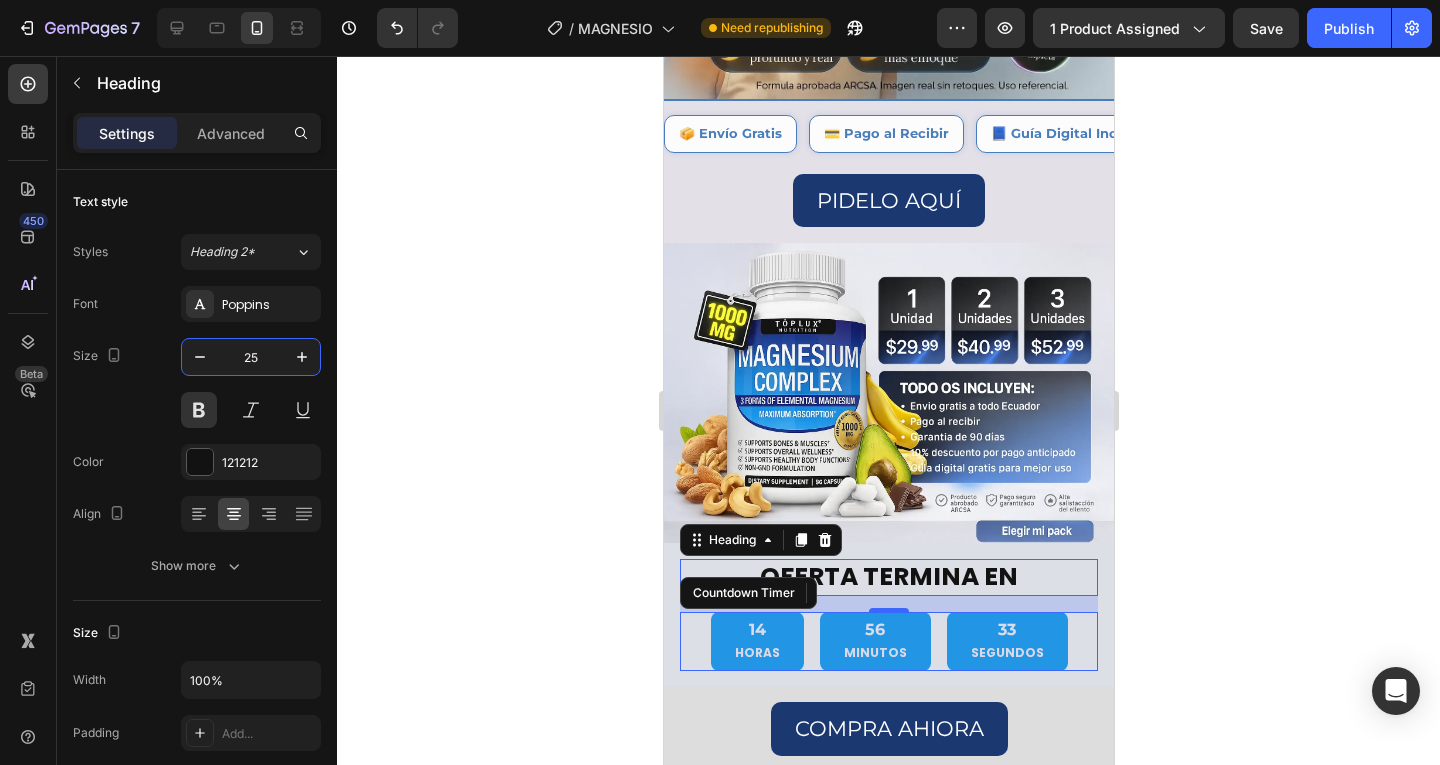 click 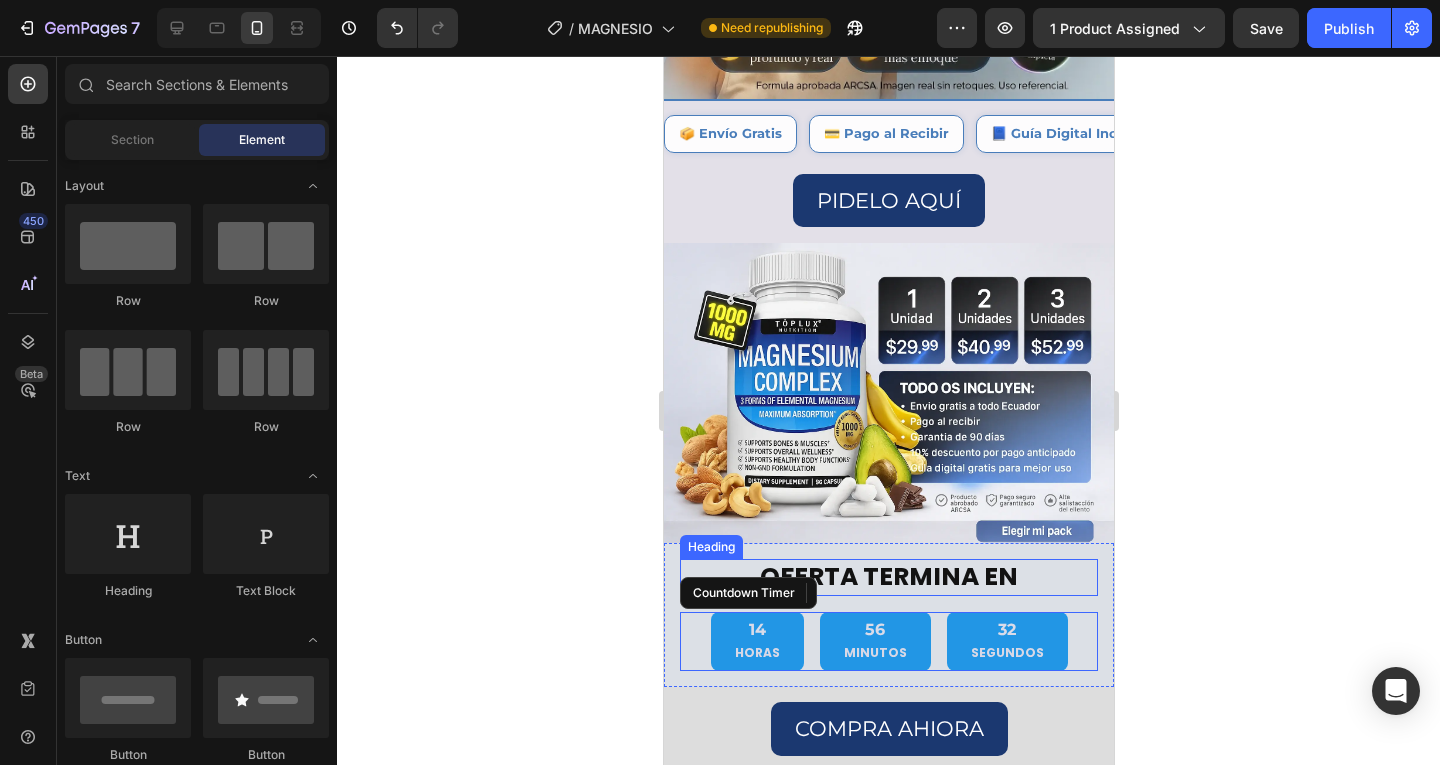 click on "OFERTA TERMINA EN" at bounding box center [888, 577] 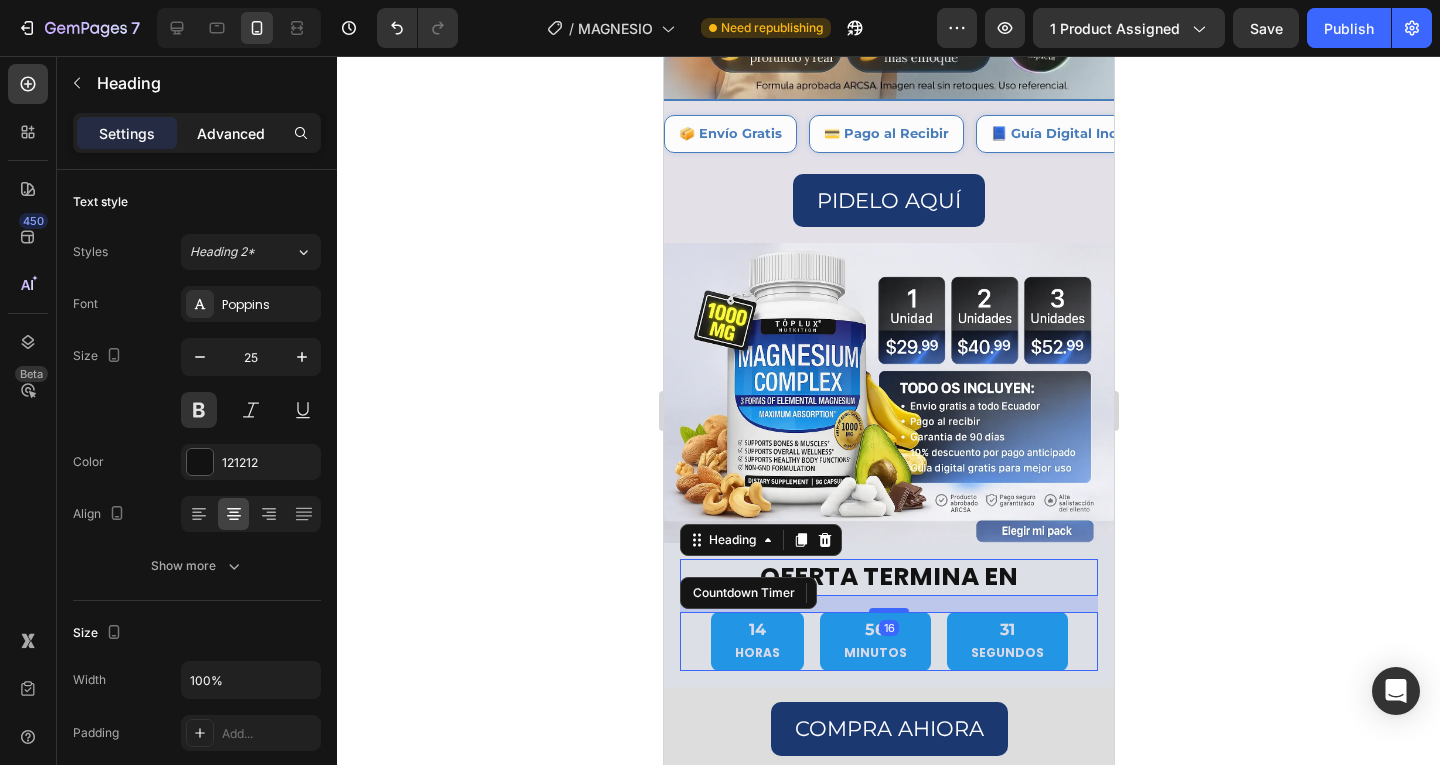 click on "Advanced" at bounding box center (231, 133) 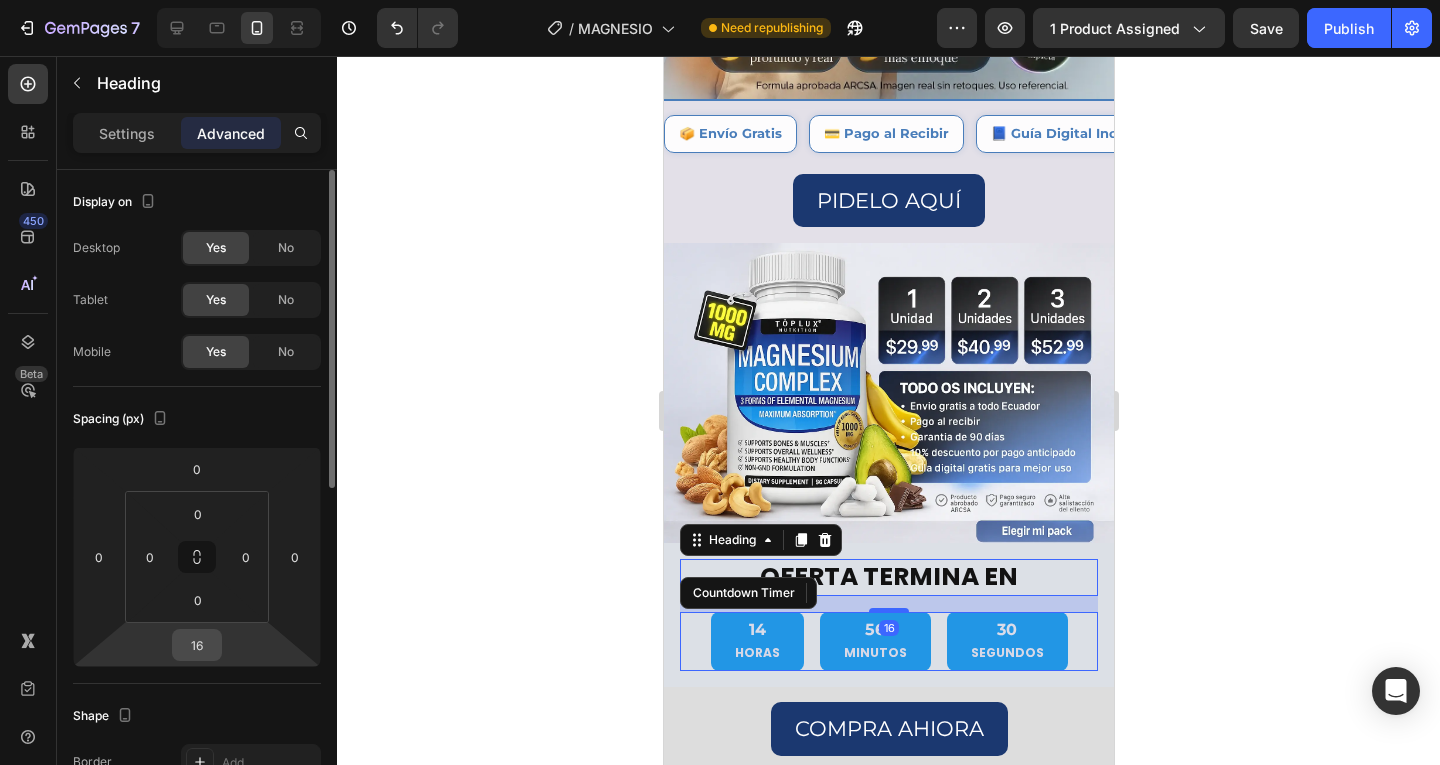 click on "16" at bounding box center [197, 645] 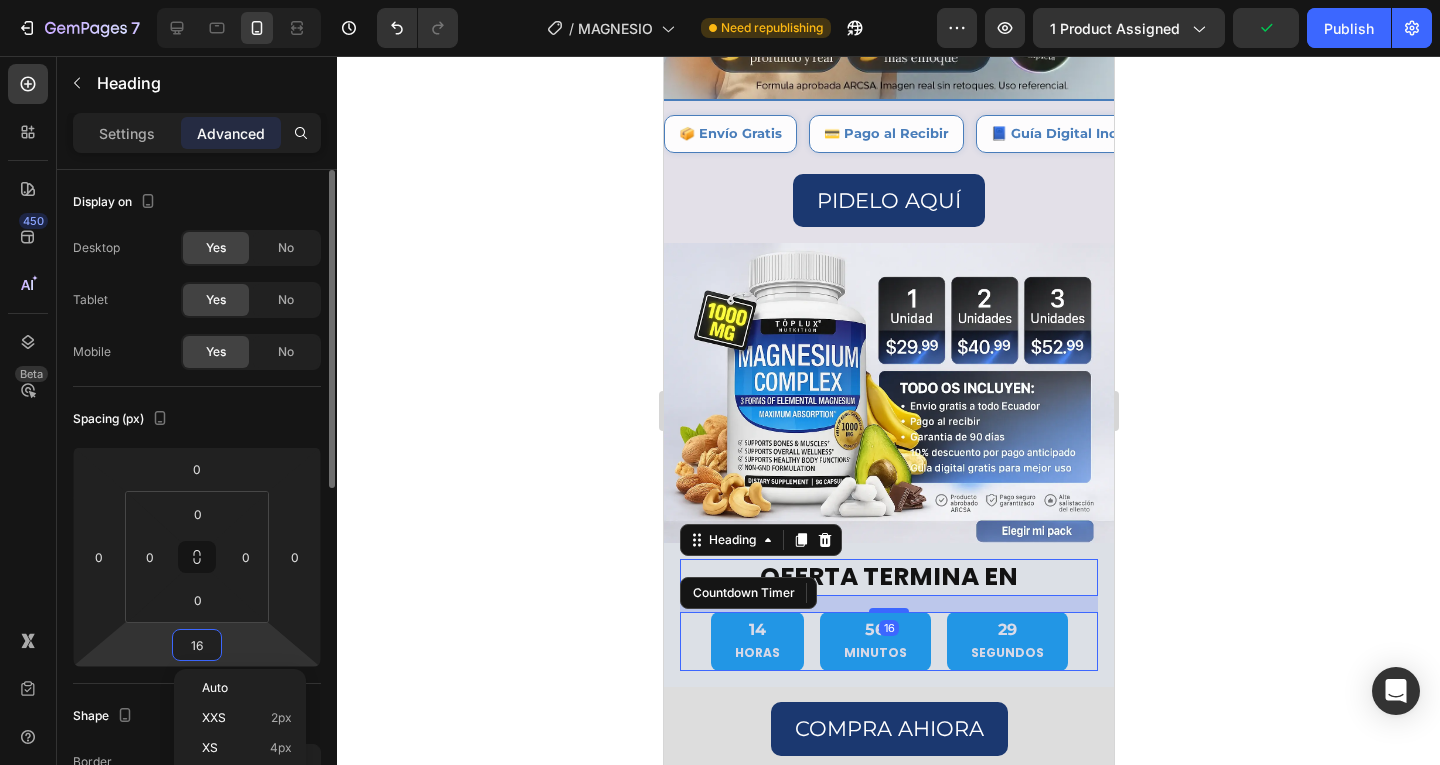 type on "0" 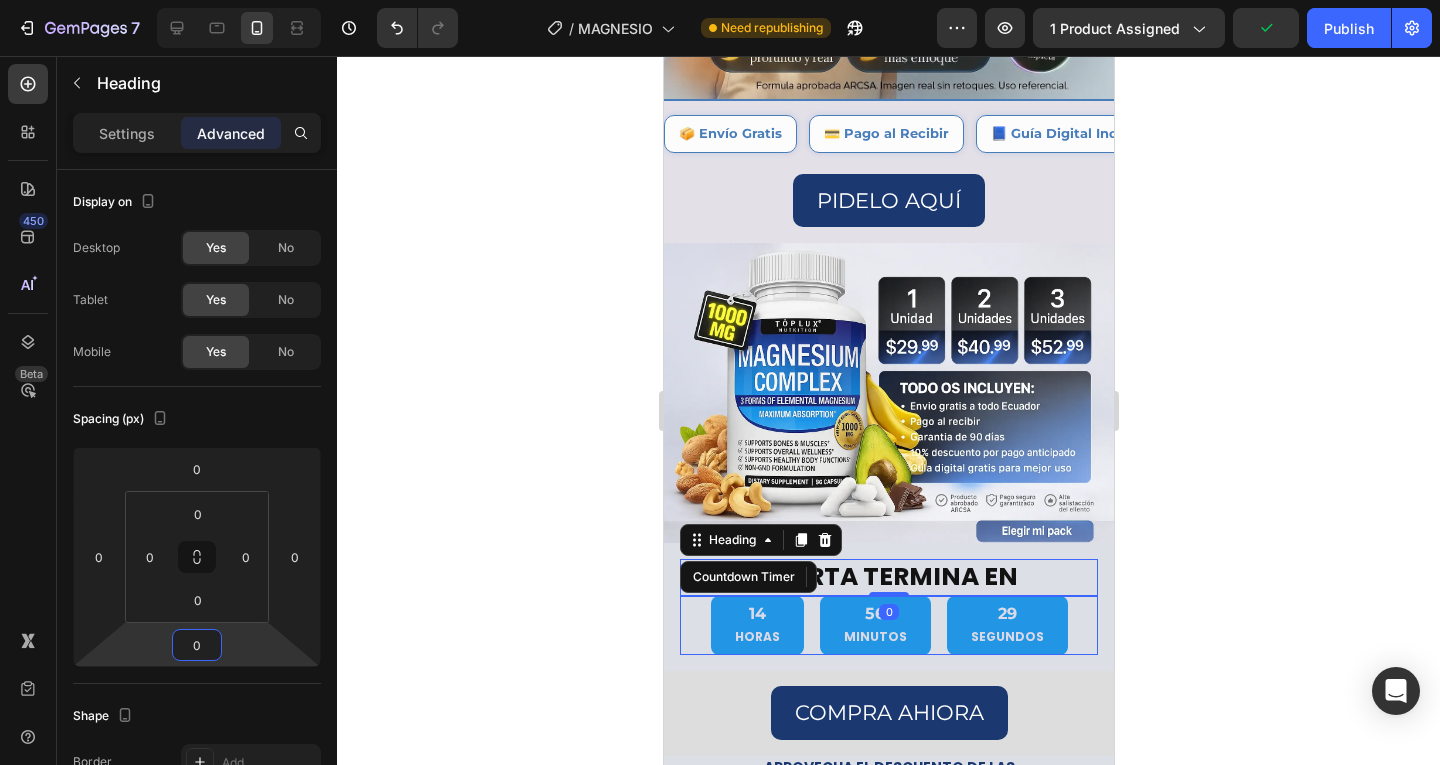 click 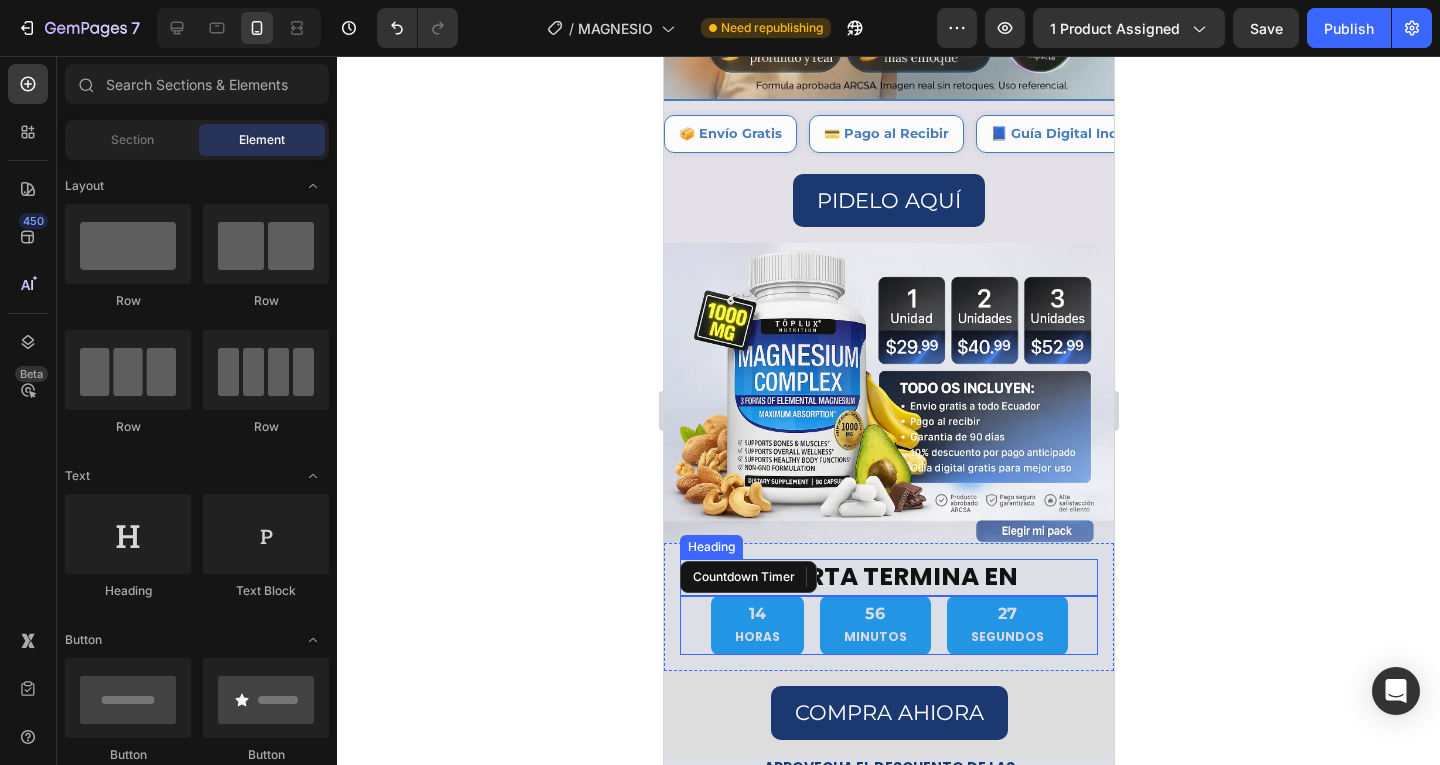 click on "OFERTA TERMINA EN" at bounding box center (888, 577) 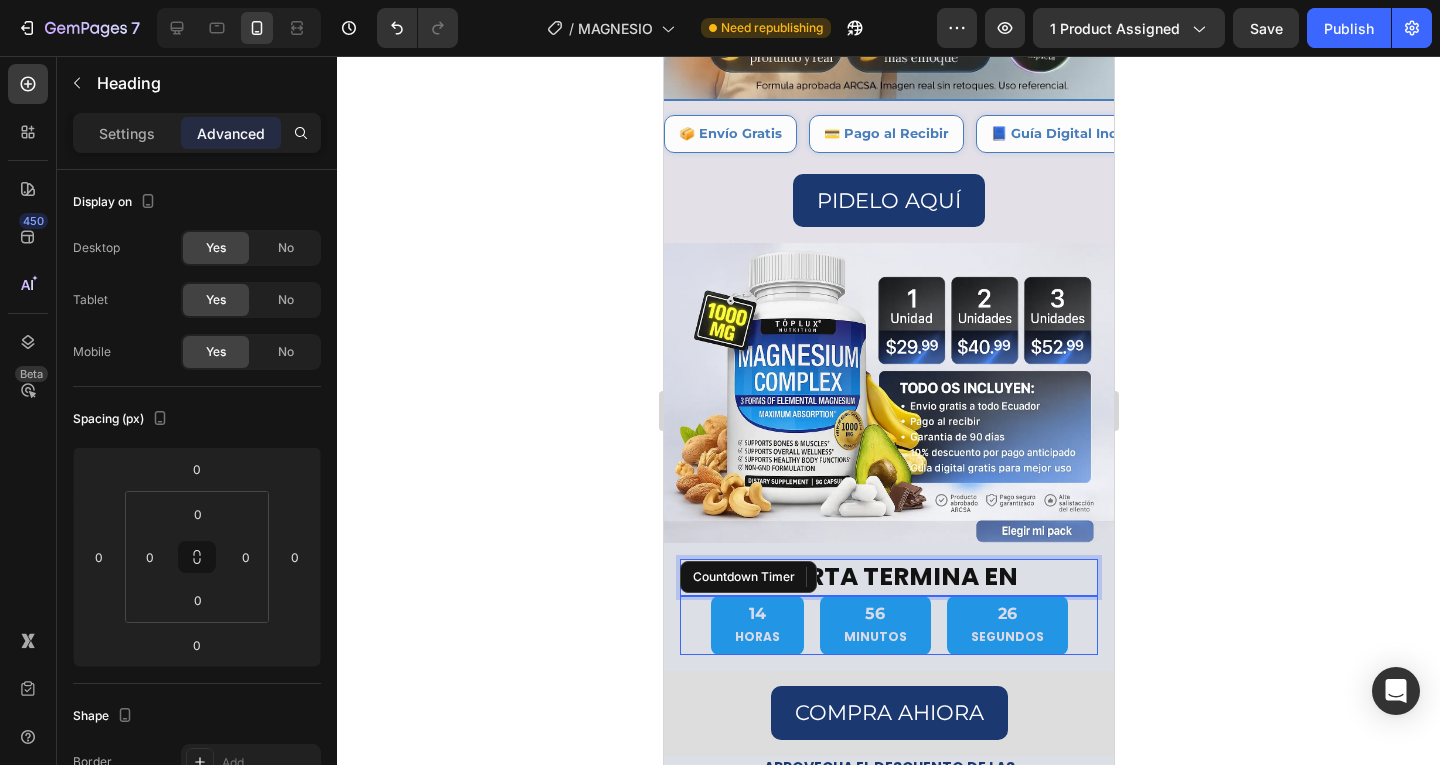 click on "OFERTA TERMINA EN" at bounding box center [888, 577] 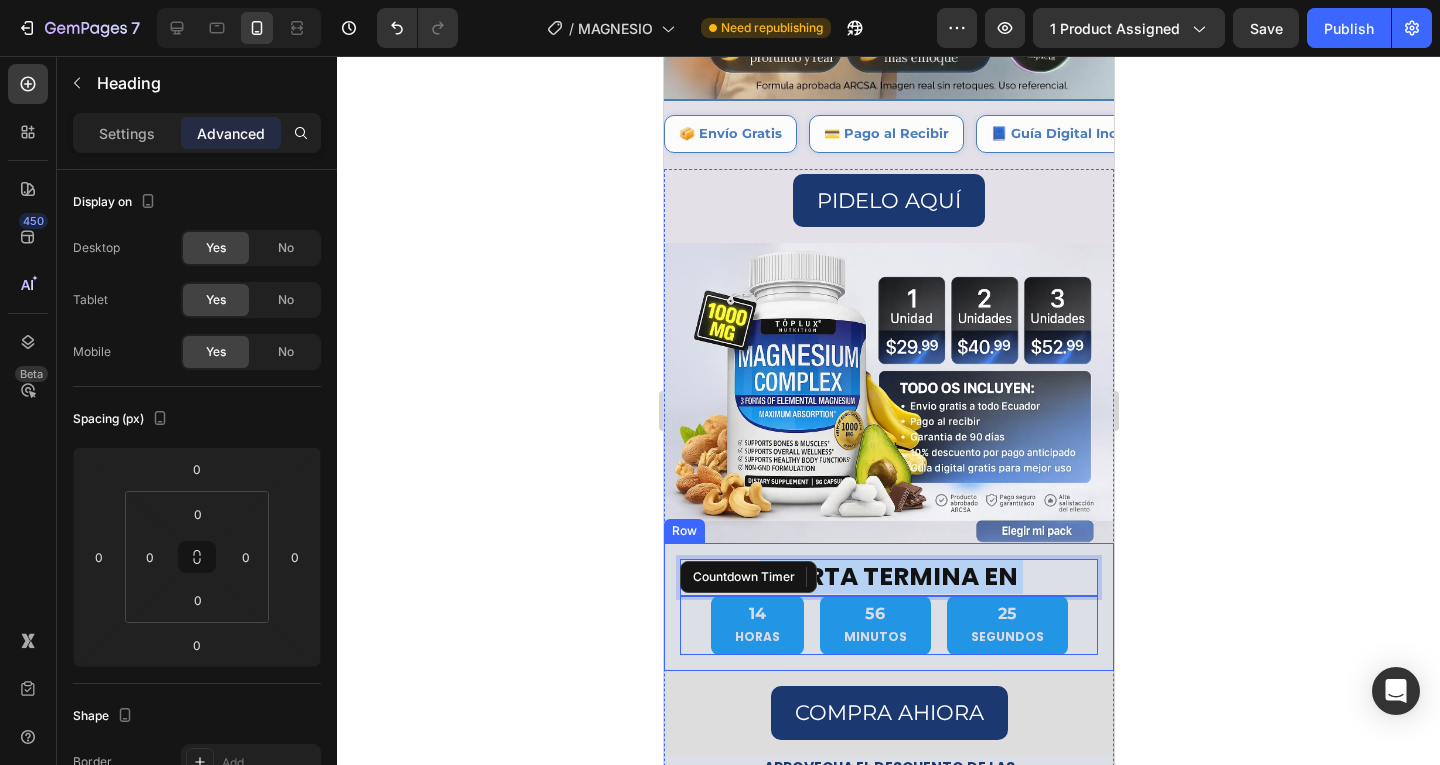 drag, startPoint x: 1004, startPoint y: 543, endPoint x: 816, endPoint y: 525, distance: 188.85974 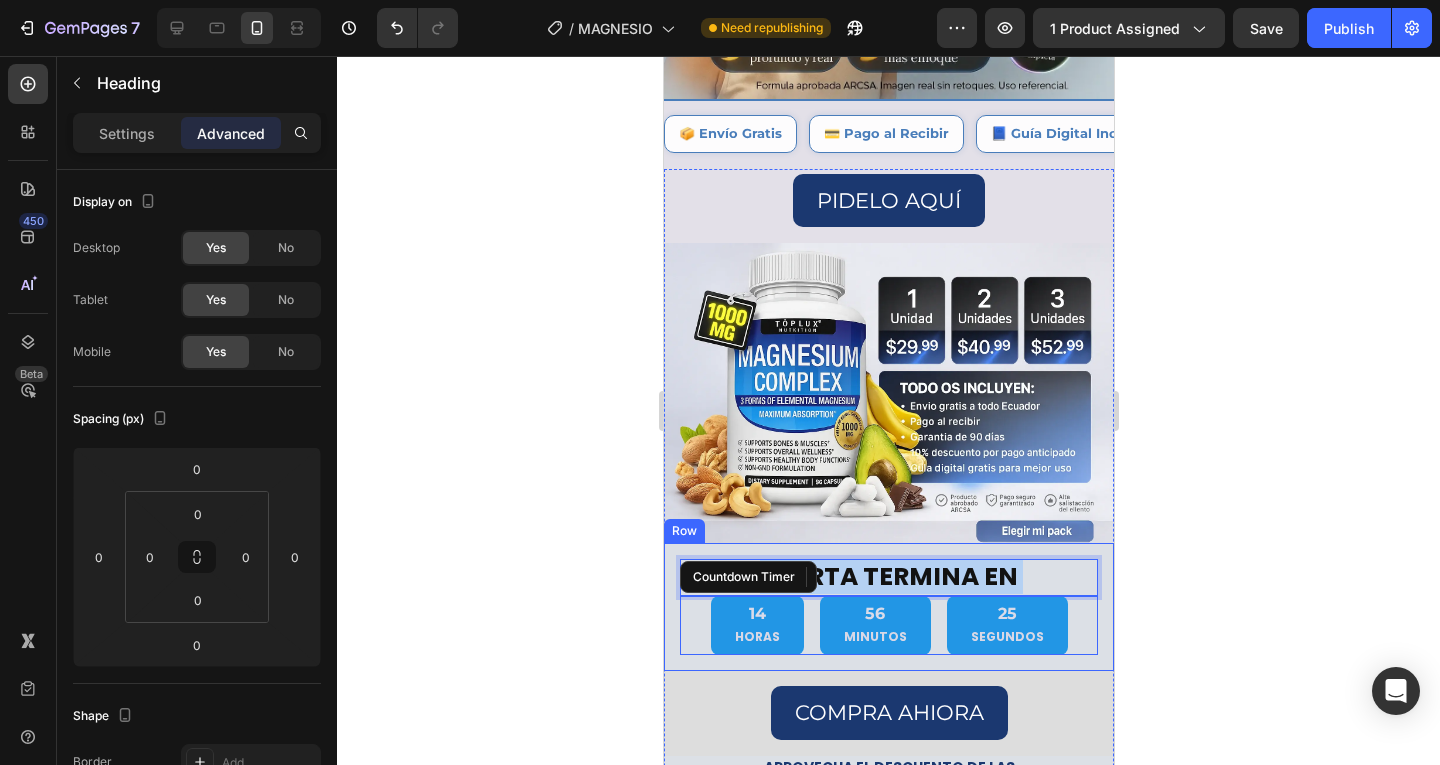 click on "OFERTA TERMINA EN Heading   0 [TIME] Countdown Timer Row" at bounding box center [888, 607] 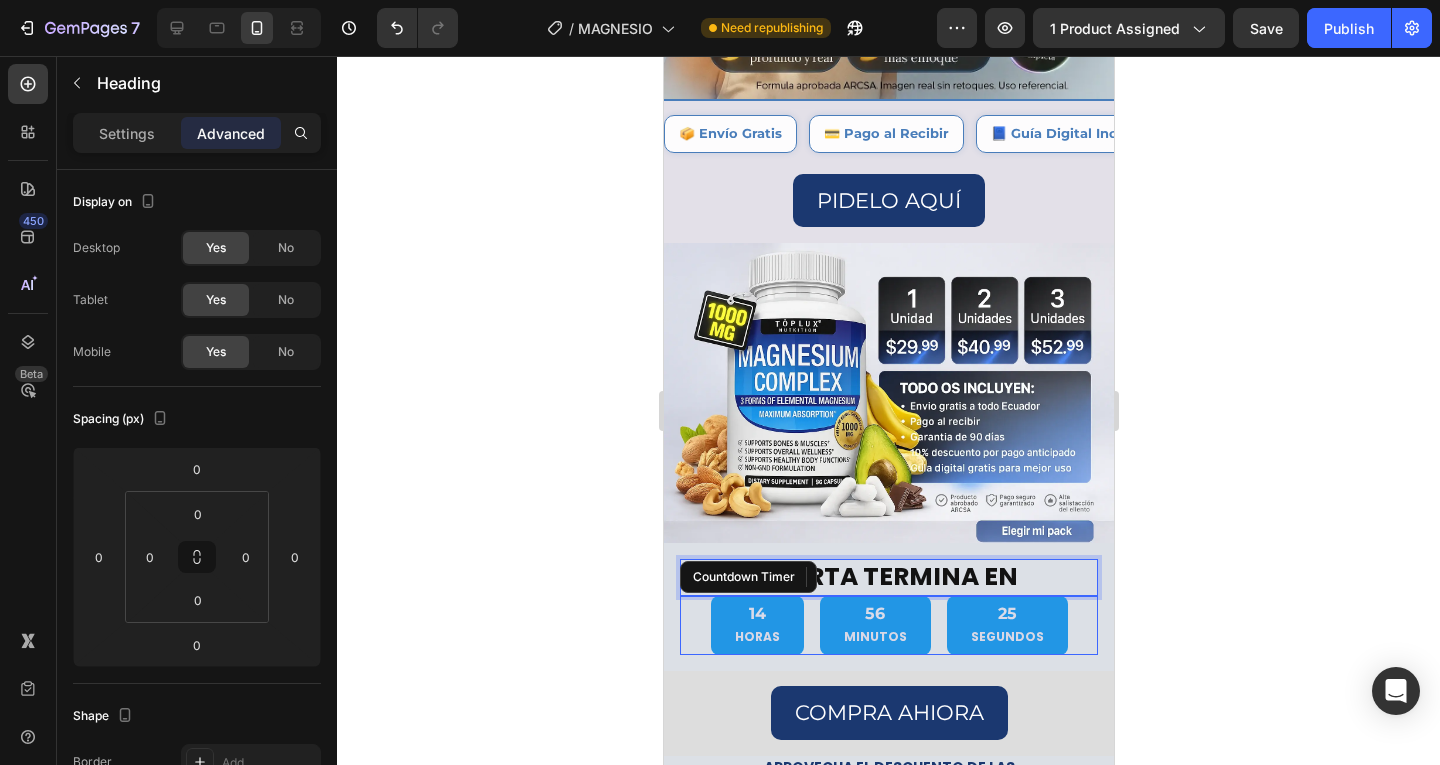 click on "OFERTA TERMINA EN" at bounding box center [888, 577] 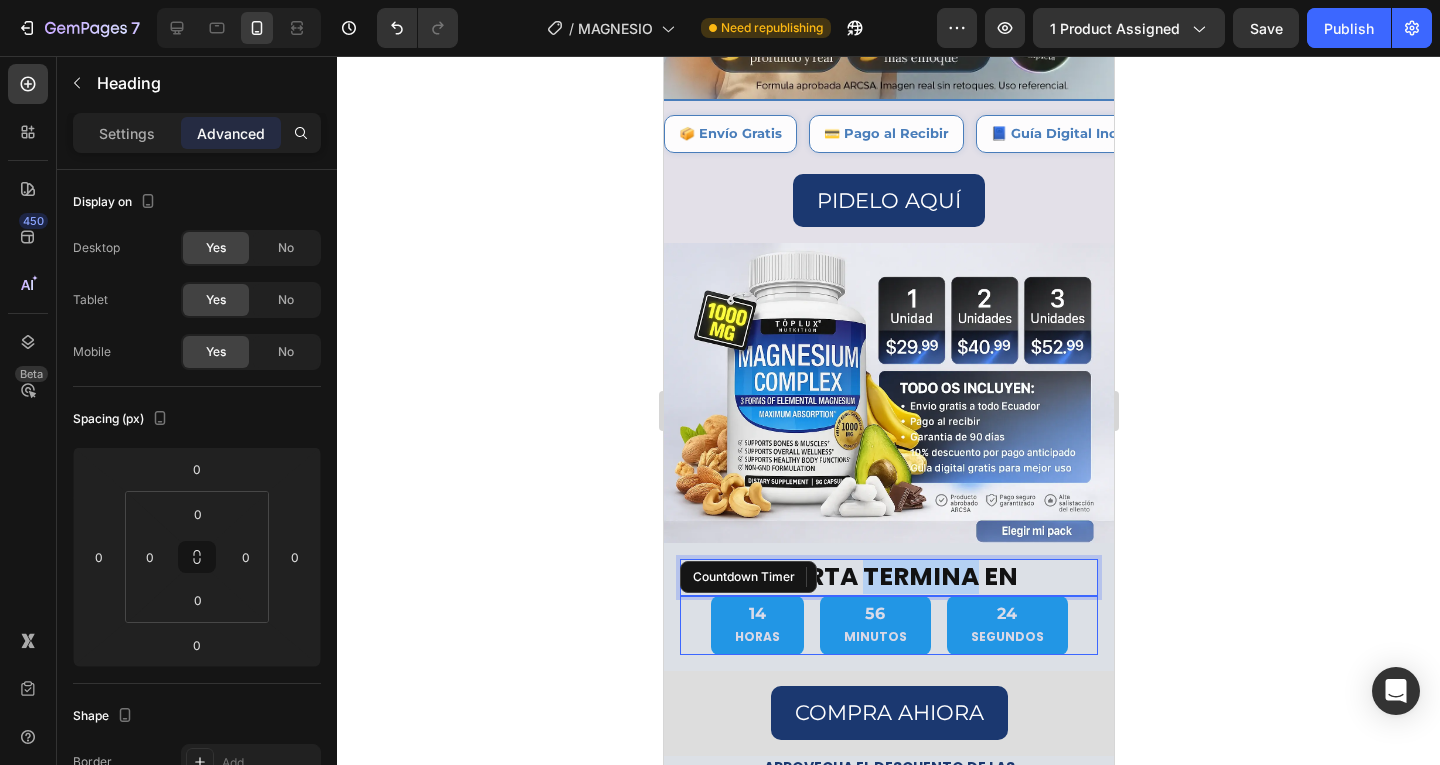 click on "OFERTA TERMINA EN" at bounding box center [888, 577] 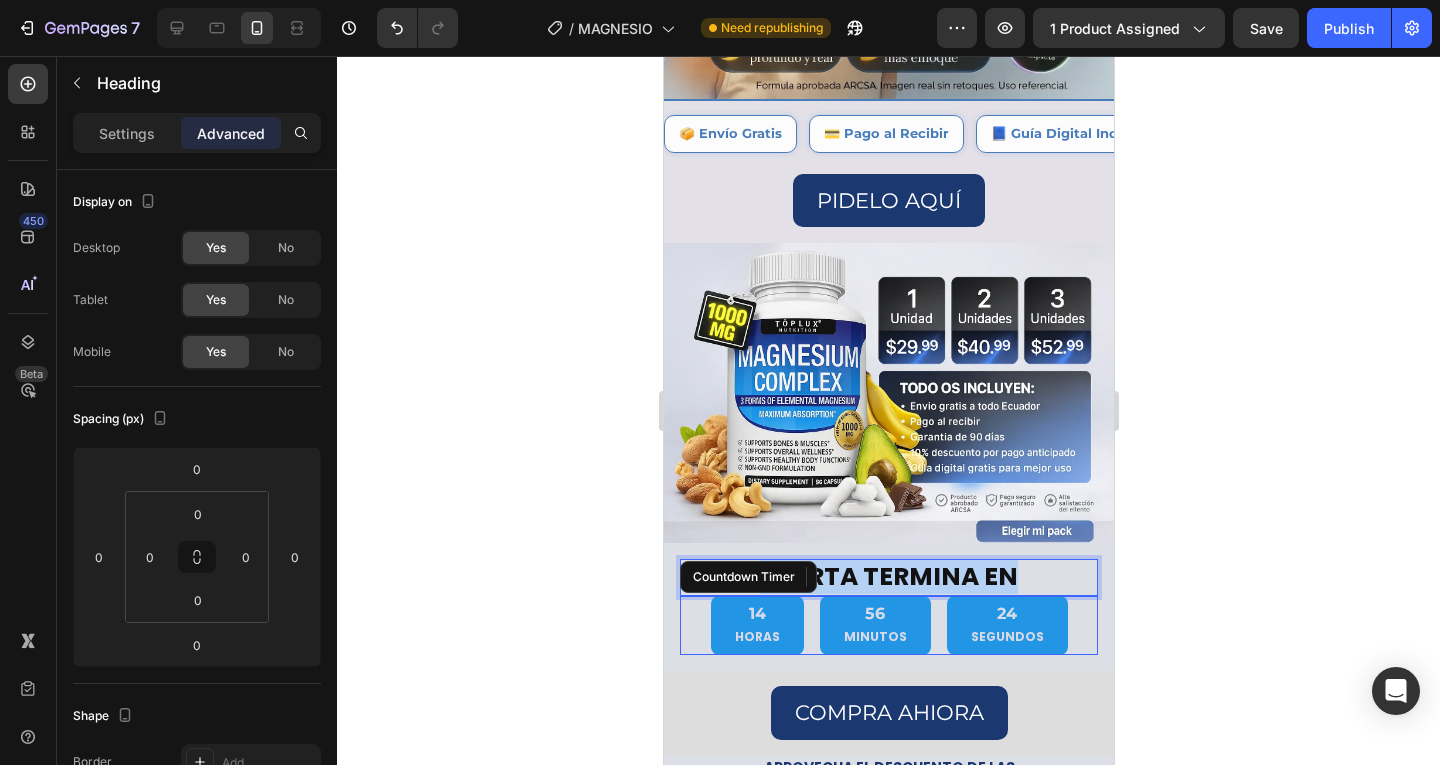 click on "OFERTA TERMINA EN" at bounding box center (888, 577) 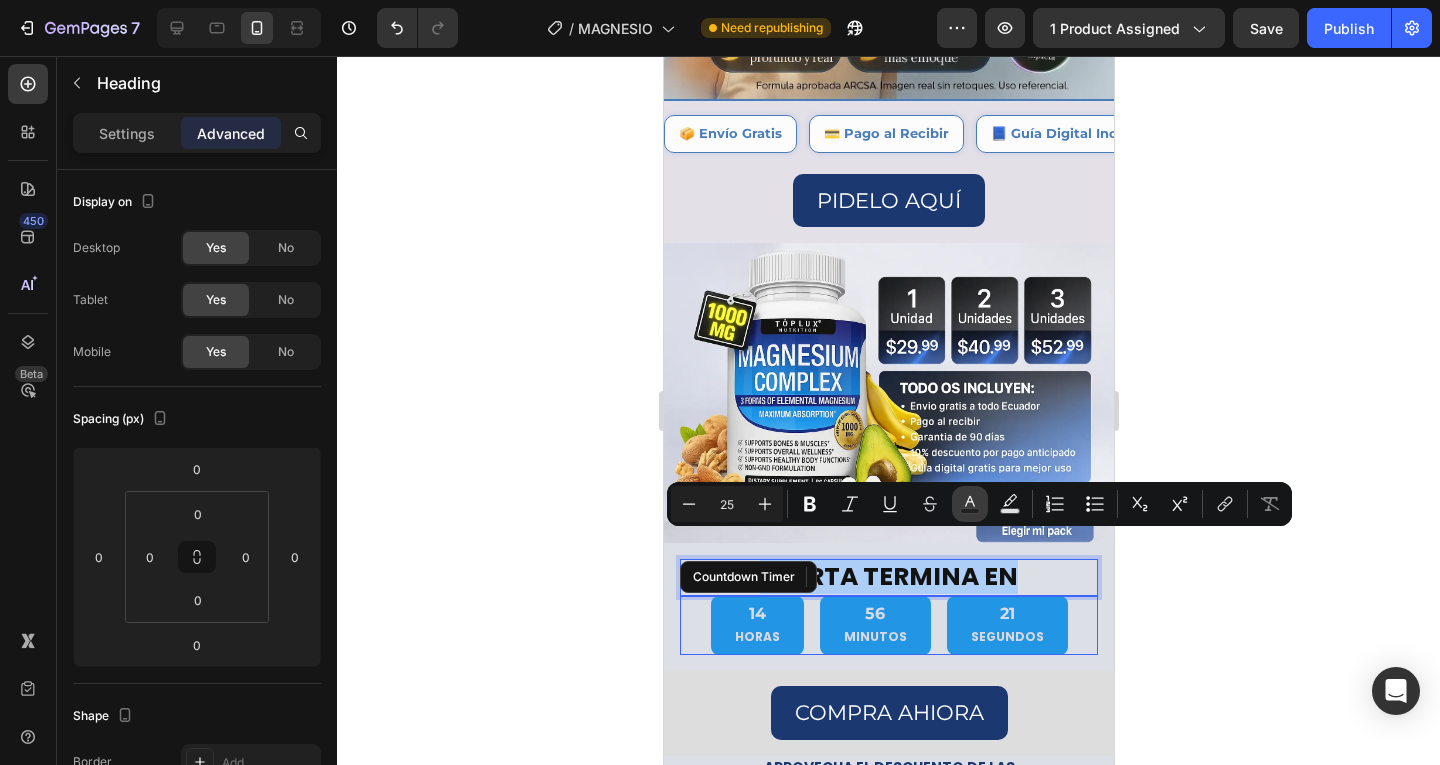 click 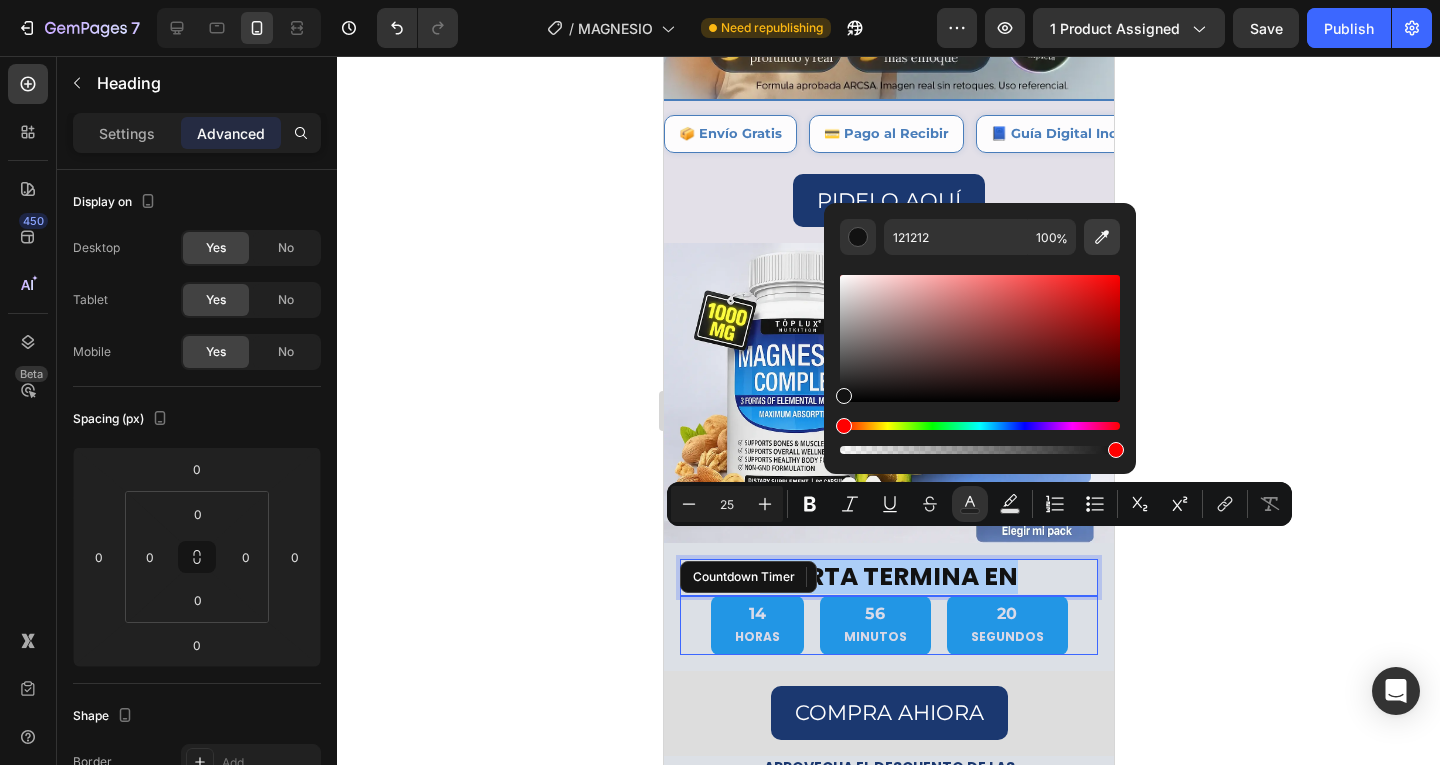 click 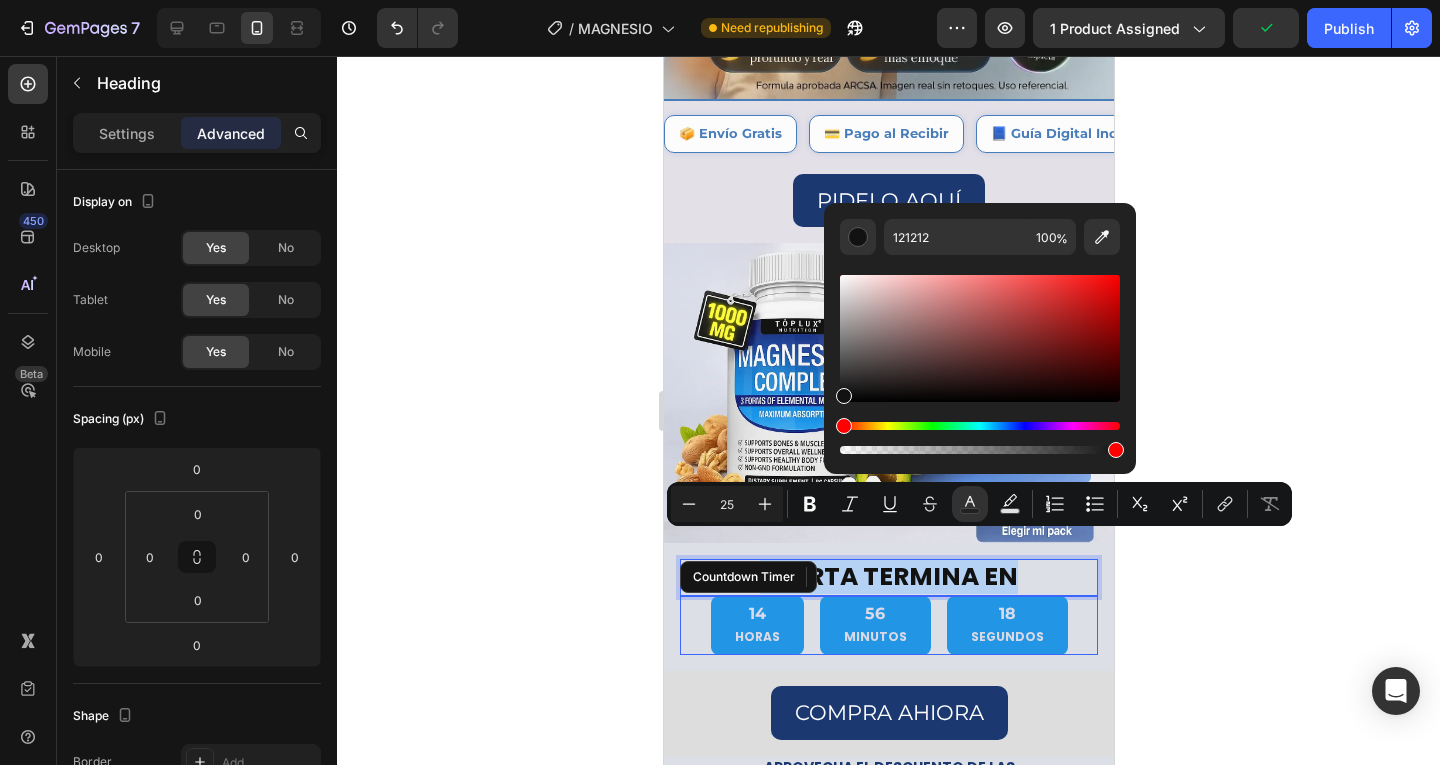 type on "[PRODUCT_CODE]" 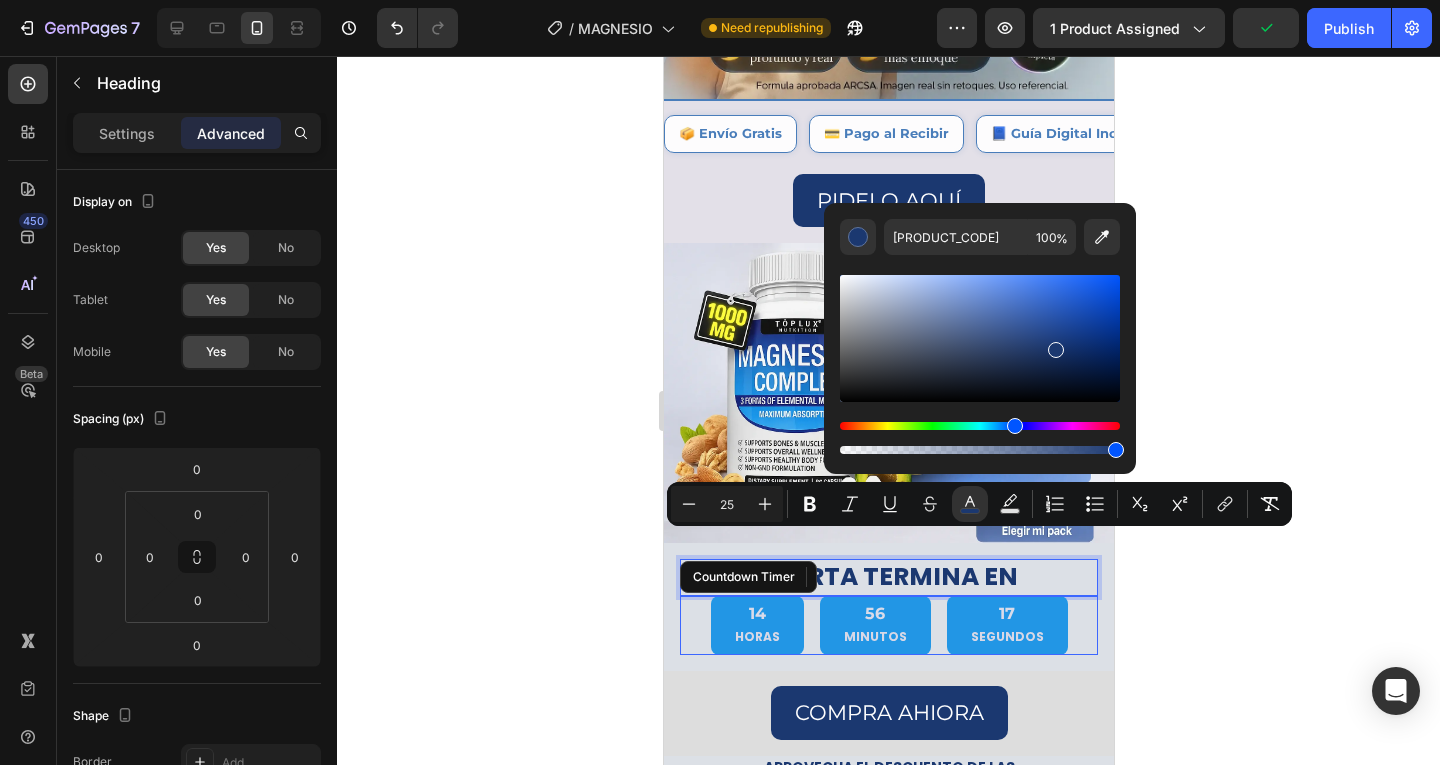 click 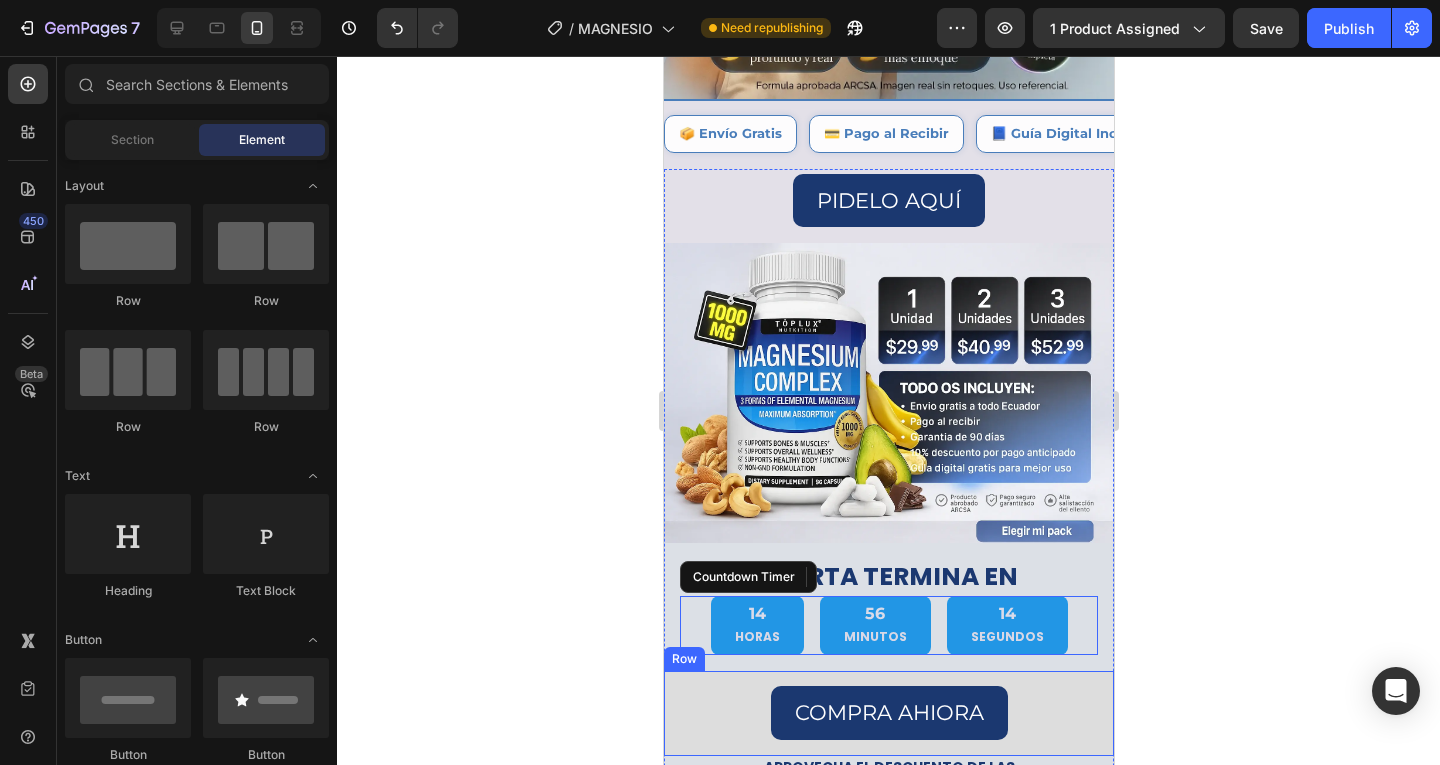click on "COMPRA AHIORA Button Row" at bounding box center [888, 713] 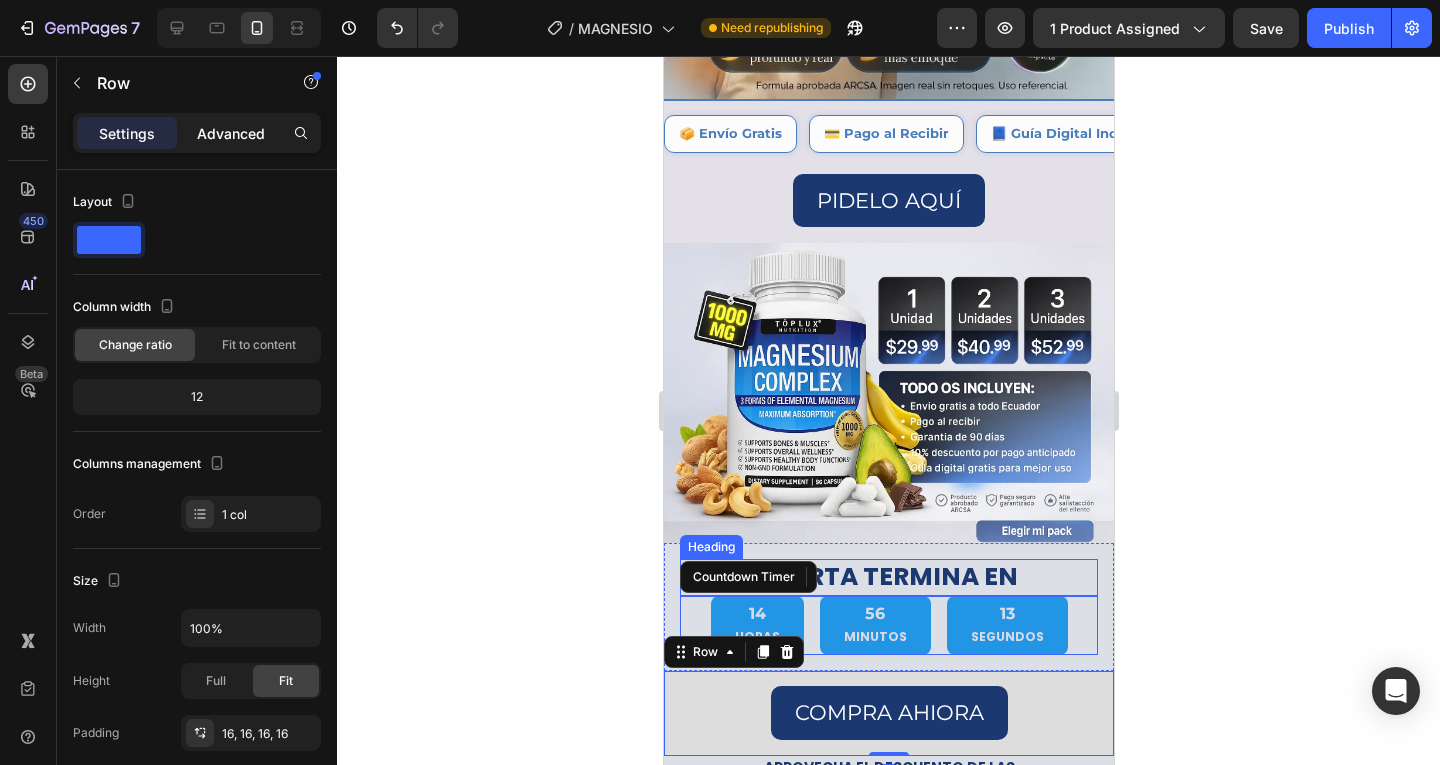 click on "Advanced" at bounding box center (231, 133) 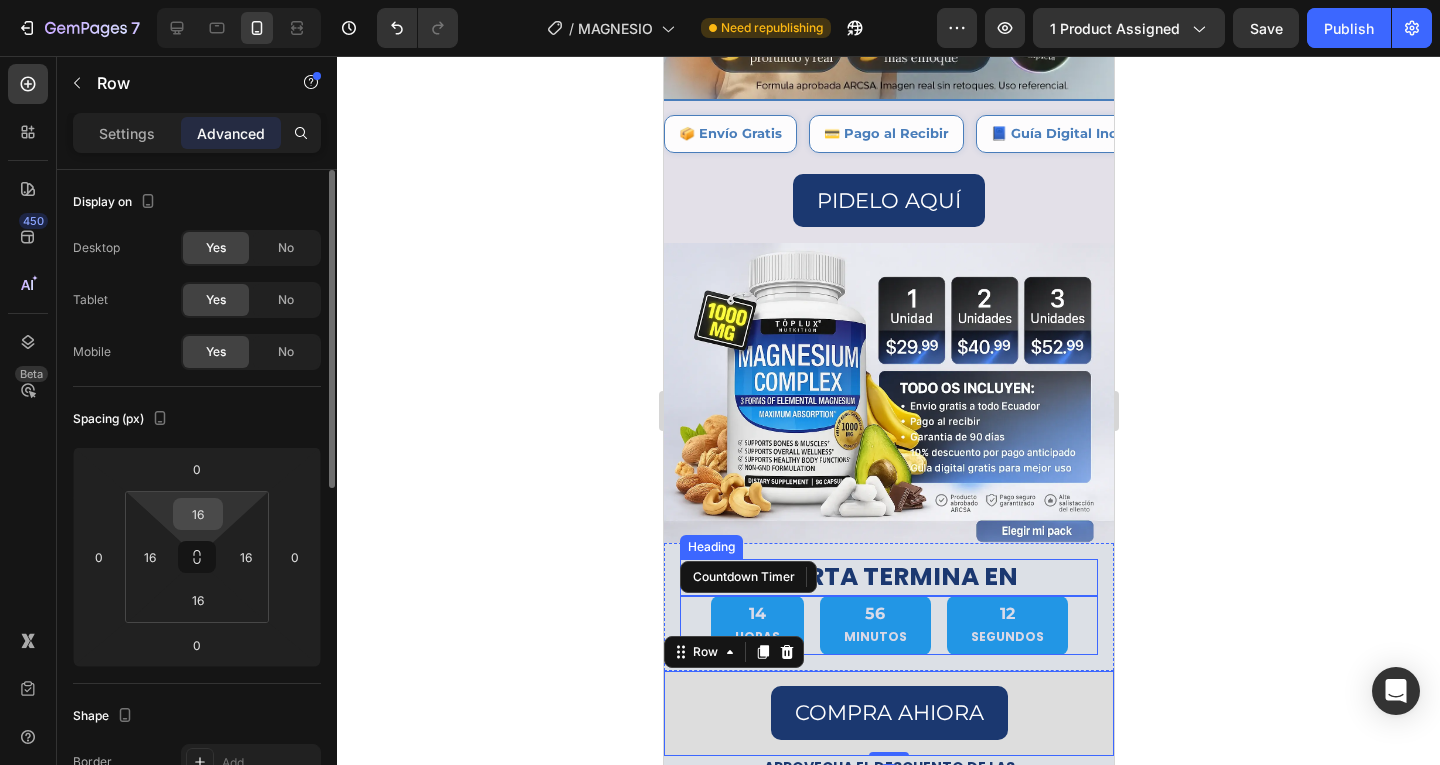 click on "16" at bounding box center [198, 514] 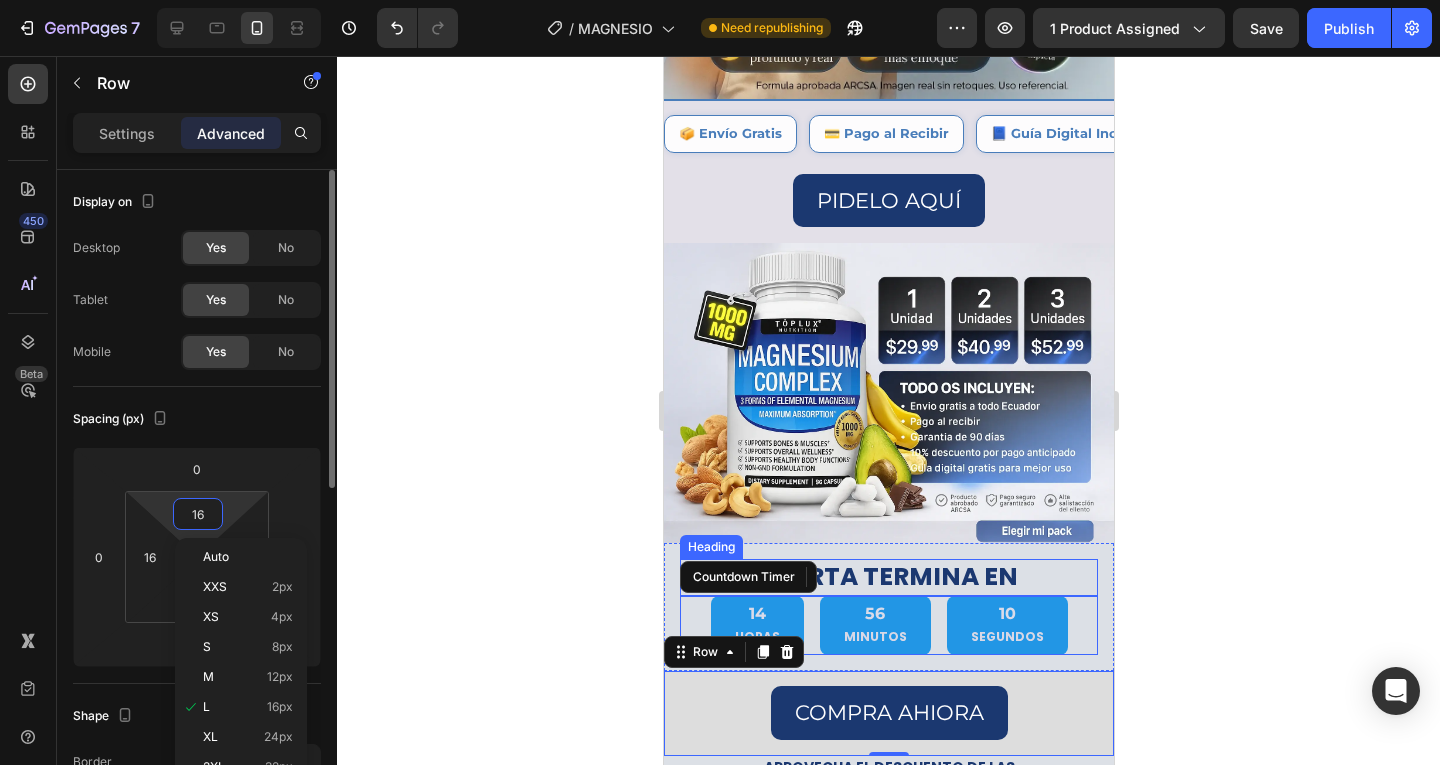 type on "5" 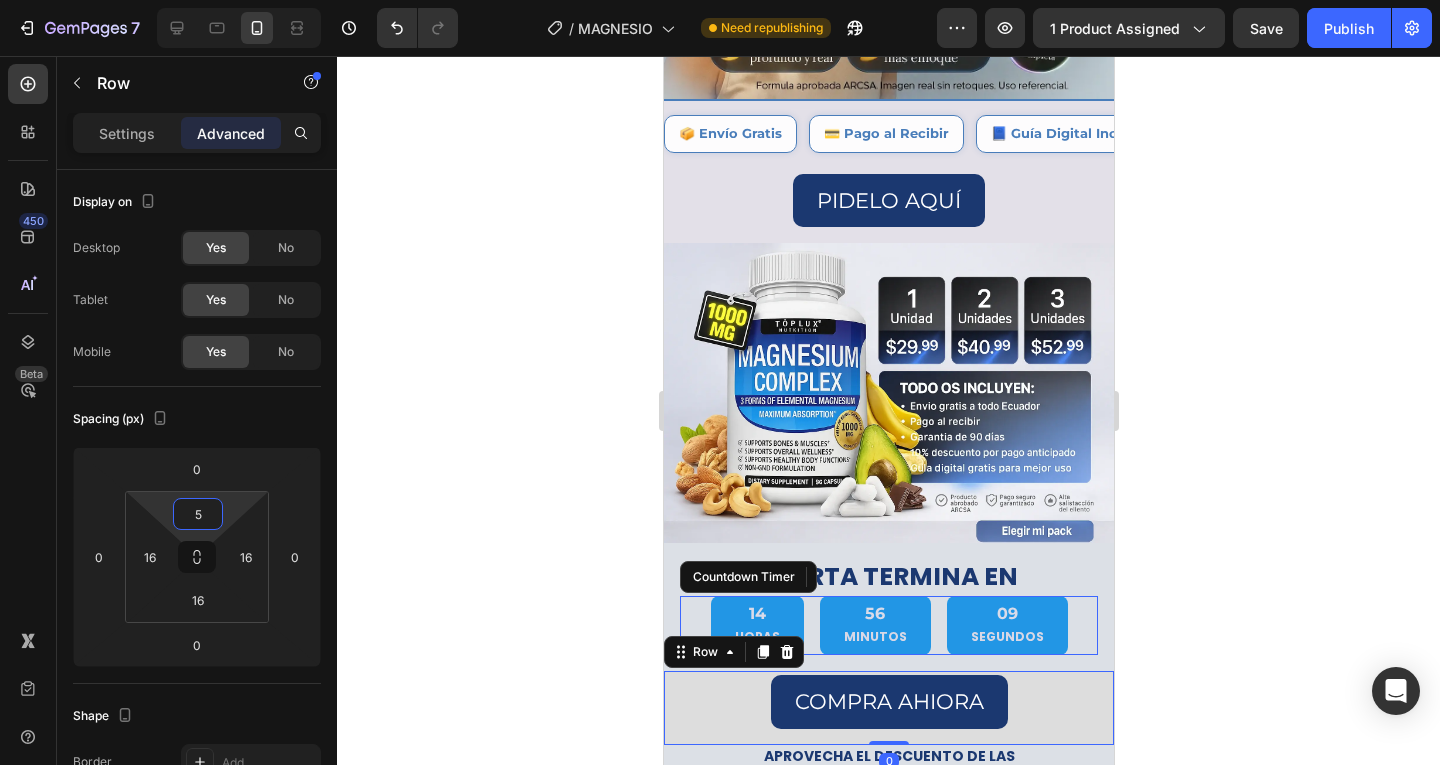 click 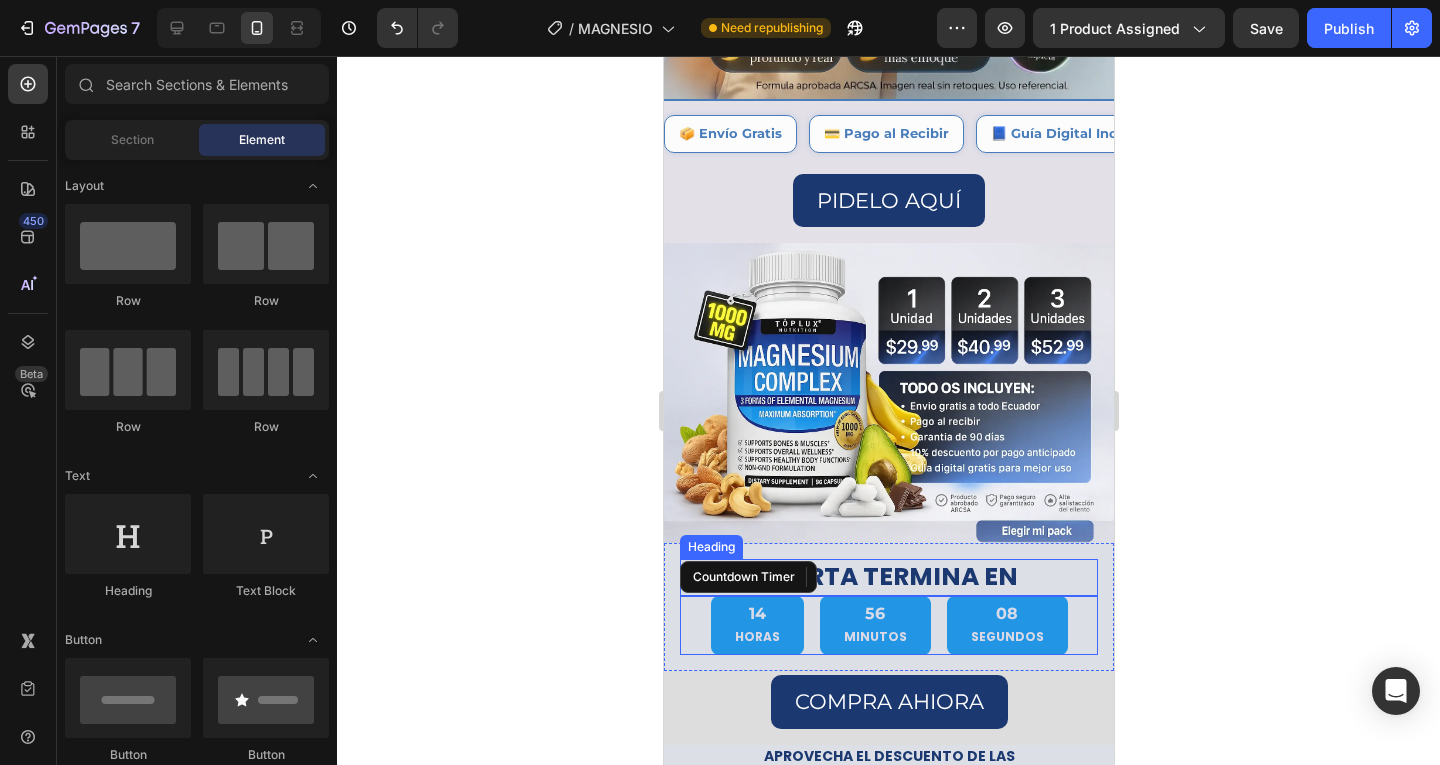 click on "OFERTA TERMINA EN" at bounding box center (888, 576) 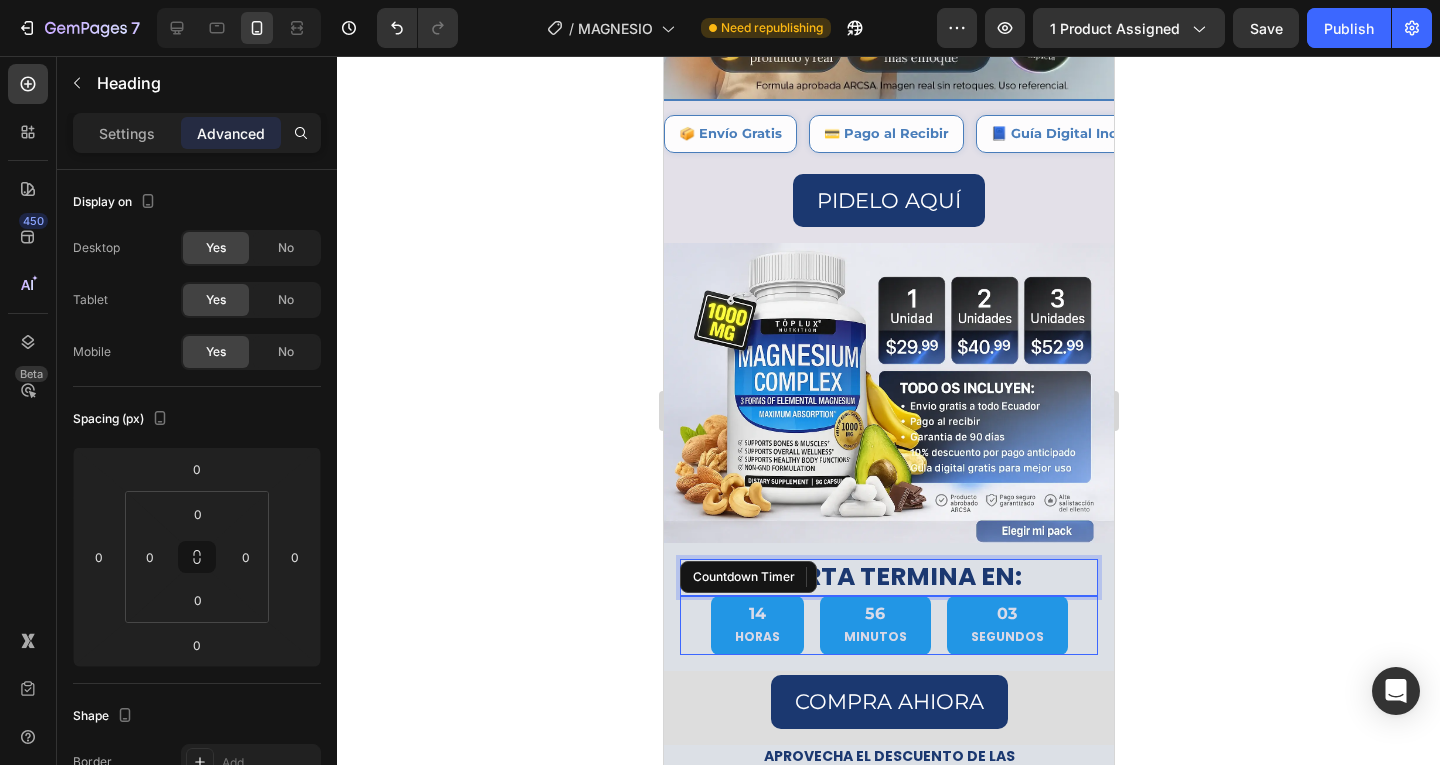 click 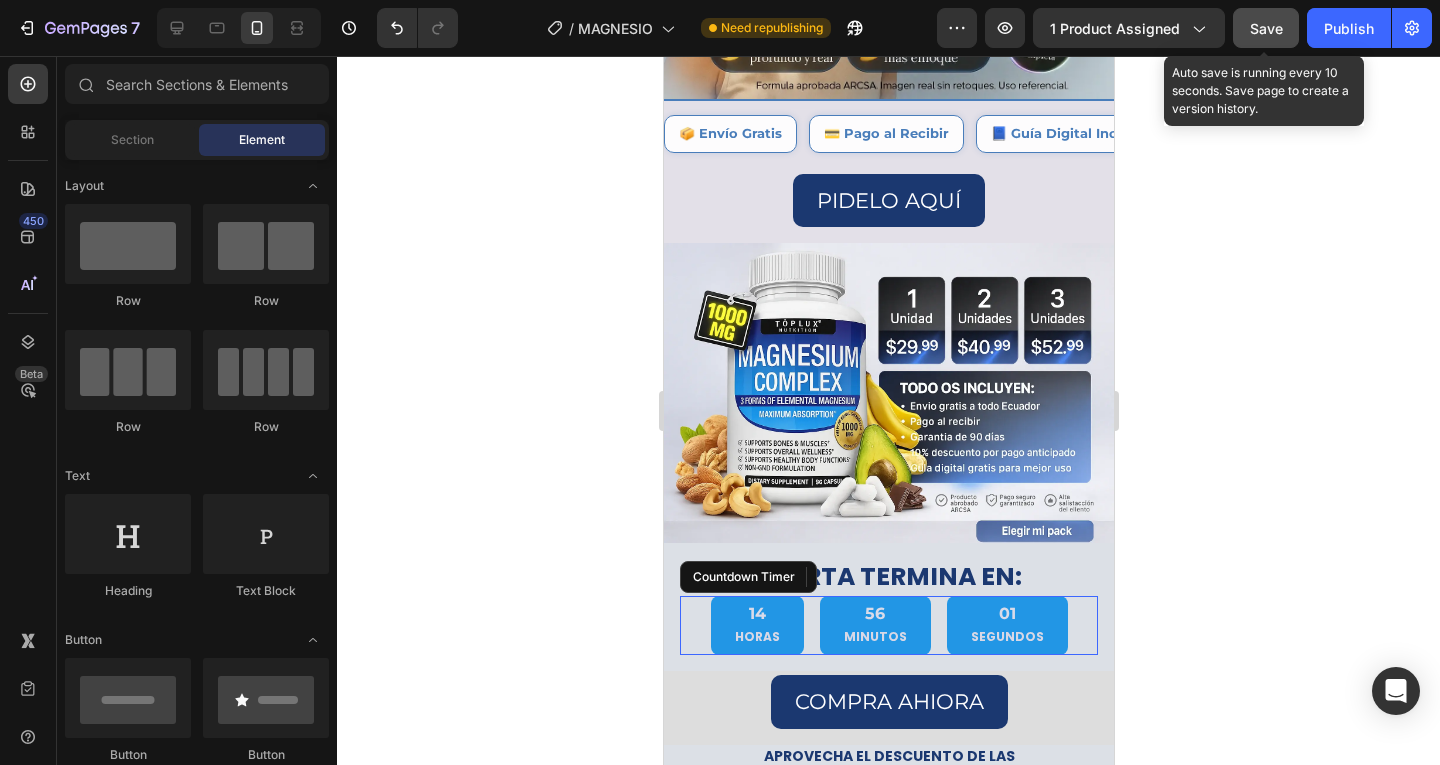 click on "Save" 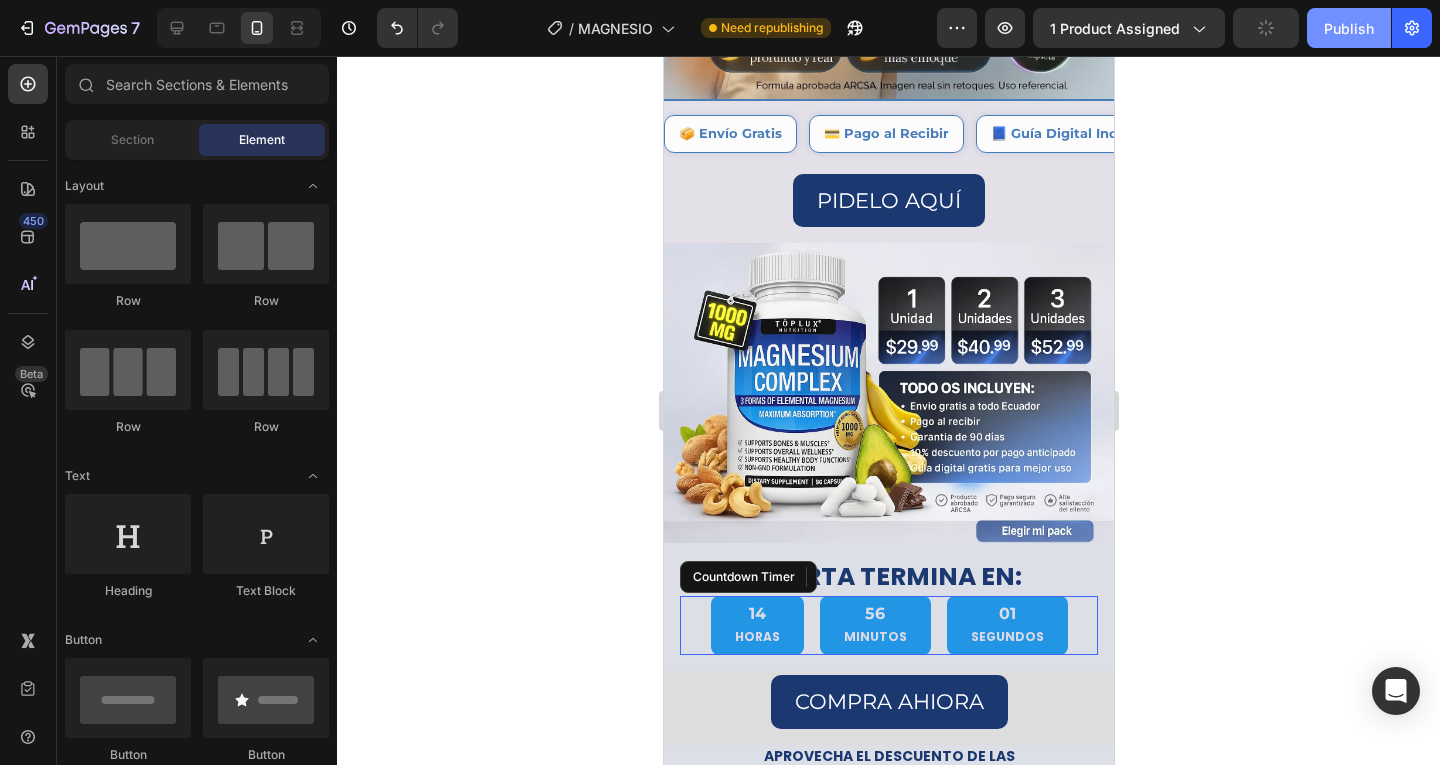 click on "Publish" 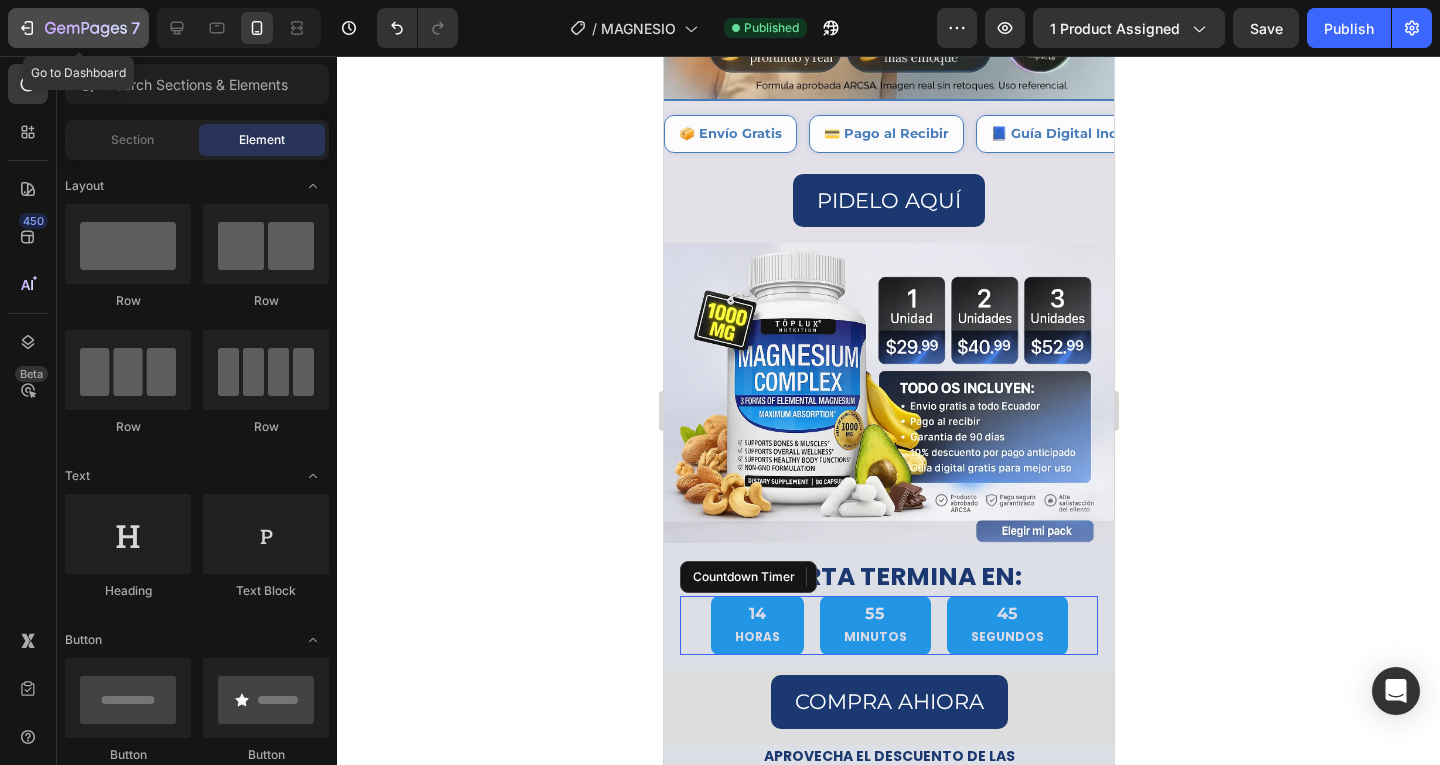 click on "7" 